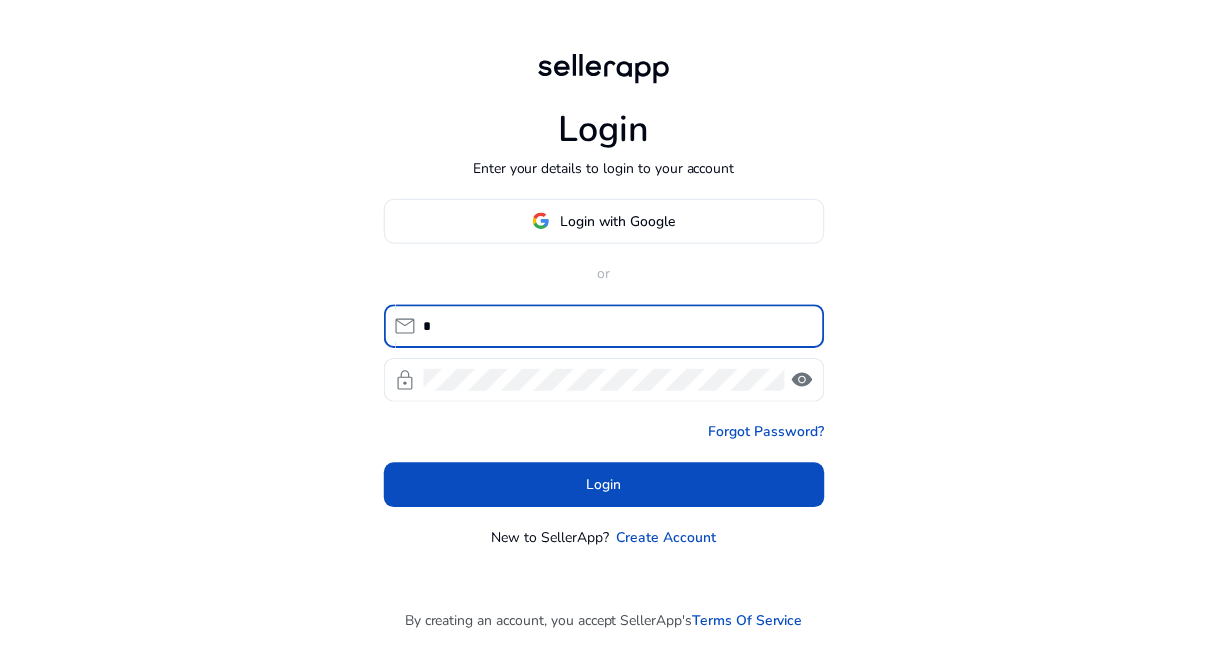 scroll, scrollTop: 0, scrollLeft: 0, axis: both 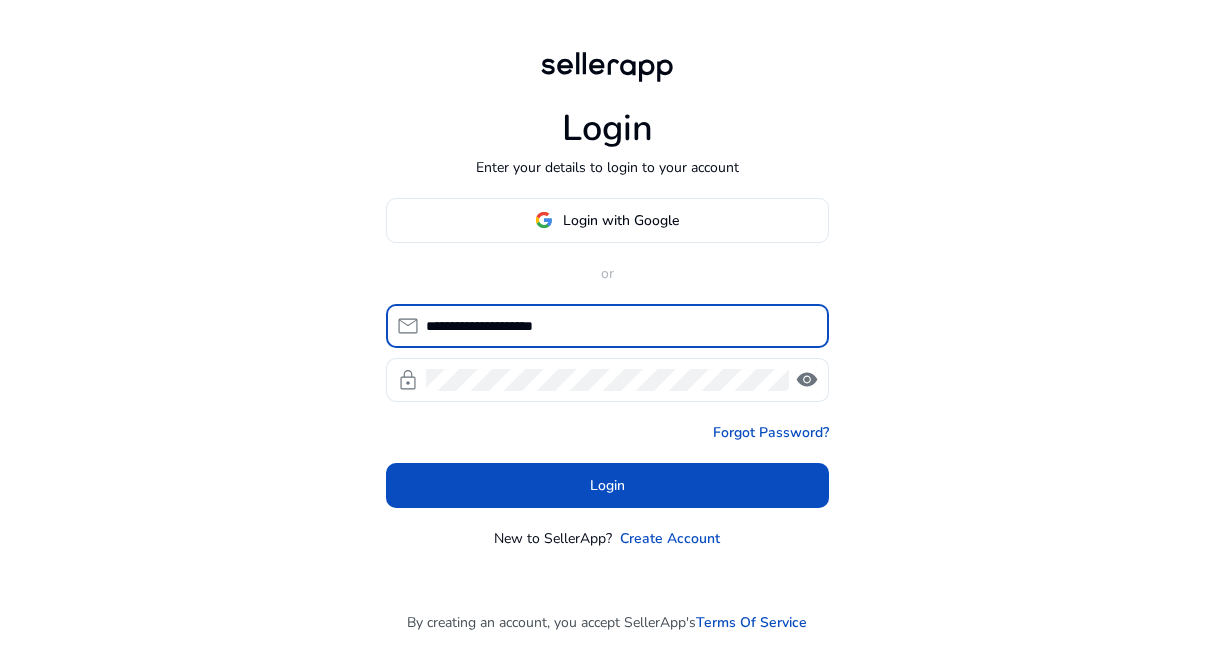 type on "**********" 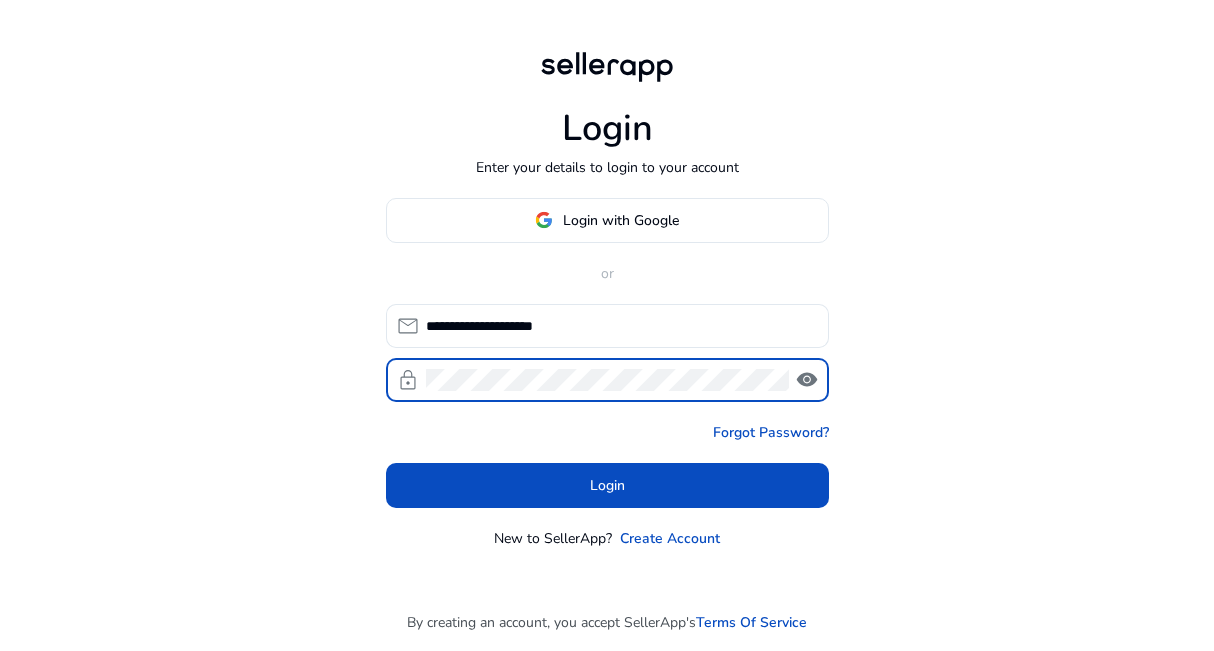 click on "Login" at bounding box center (607, 485) 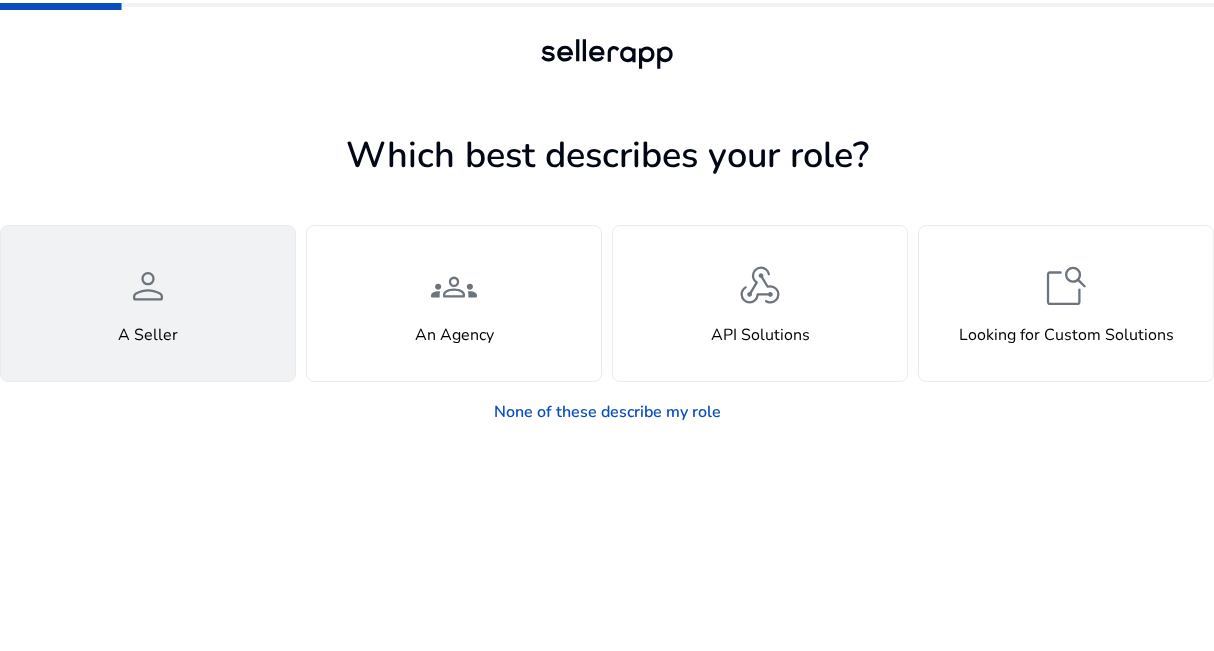 click on "person  A Seller" 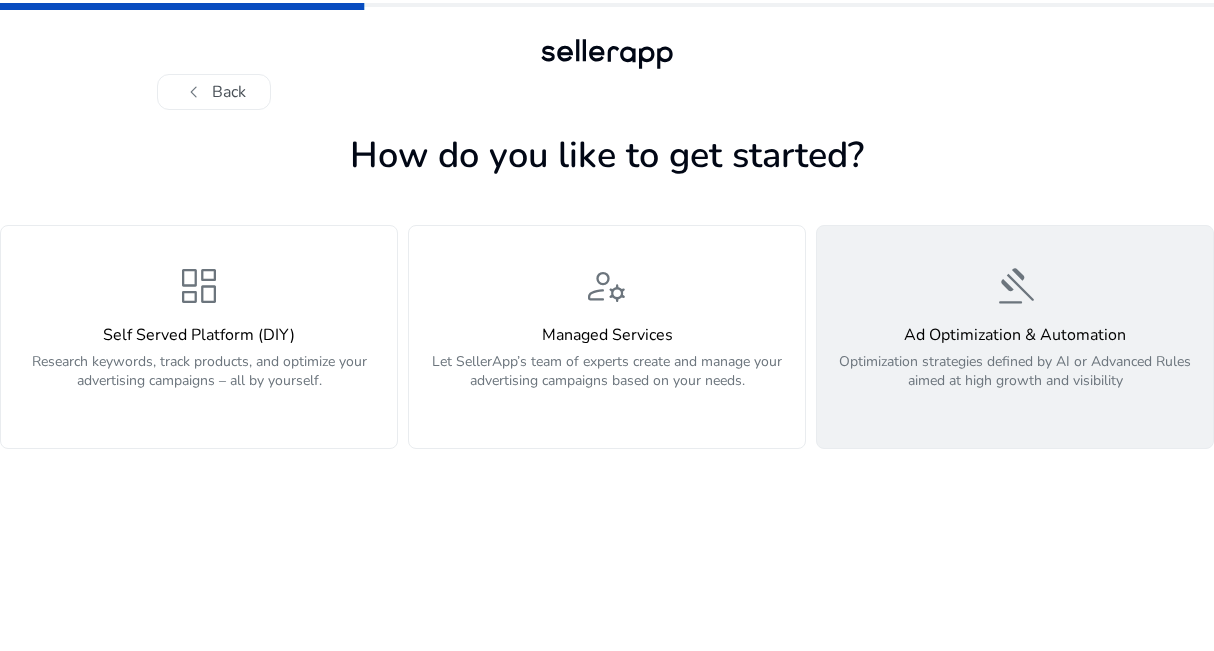 click on "gavel  Ad Optimization & Automation  Optimization strategies defined by AI or Advanced Rules aimed at high growth and visibility" 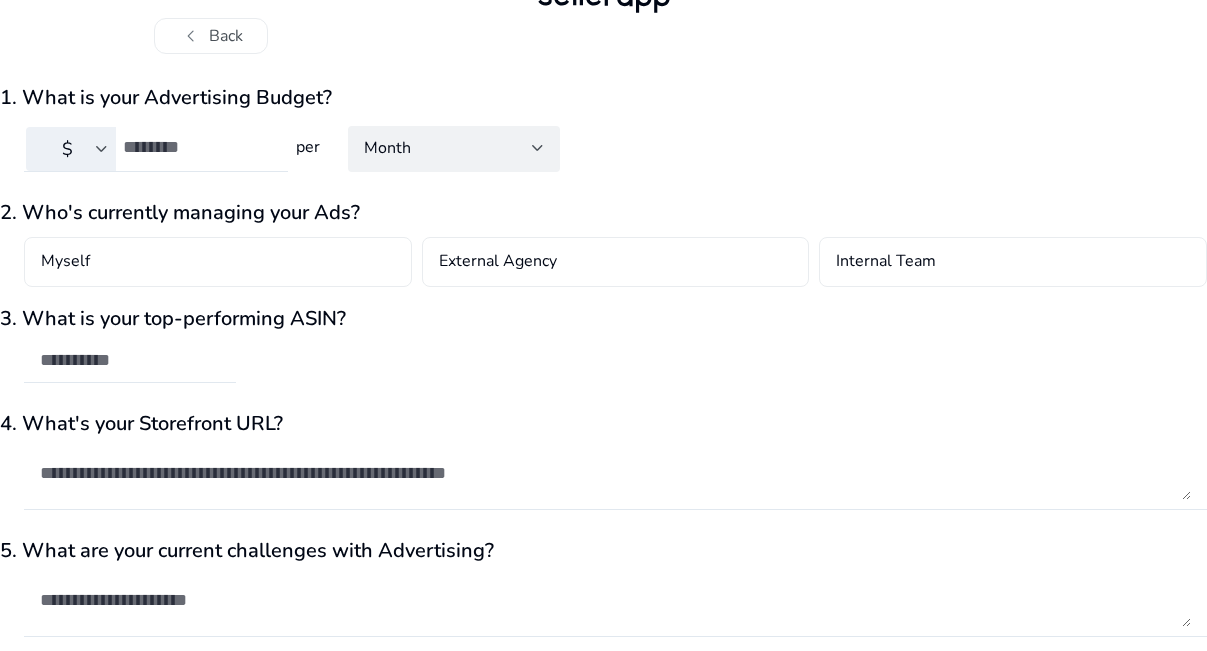 scroll, scrollTop: 0, scrollLeft: 0, axis: both 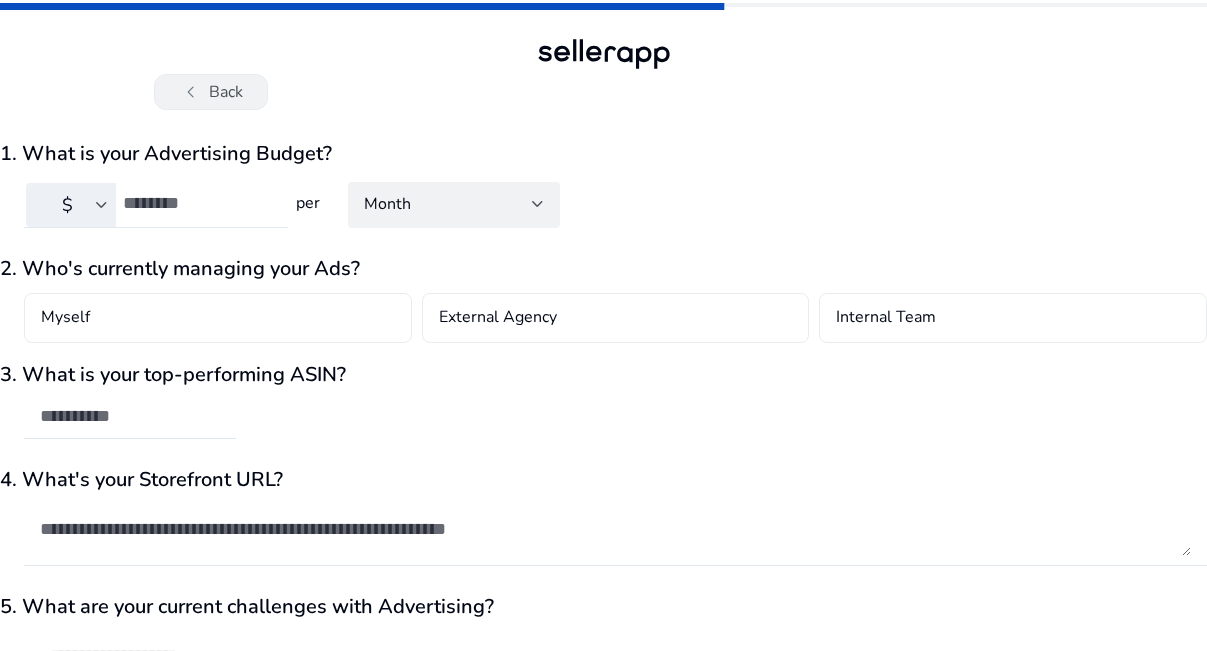 click on "chevron_left   Back" 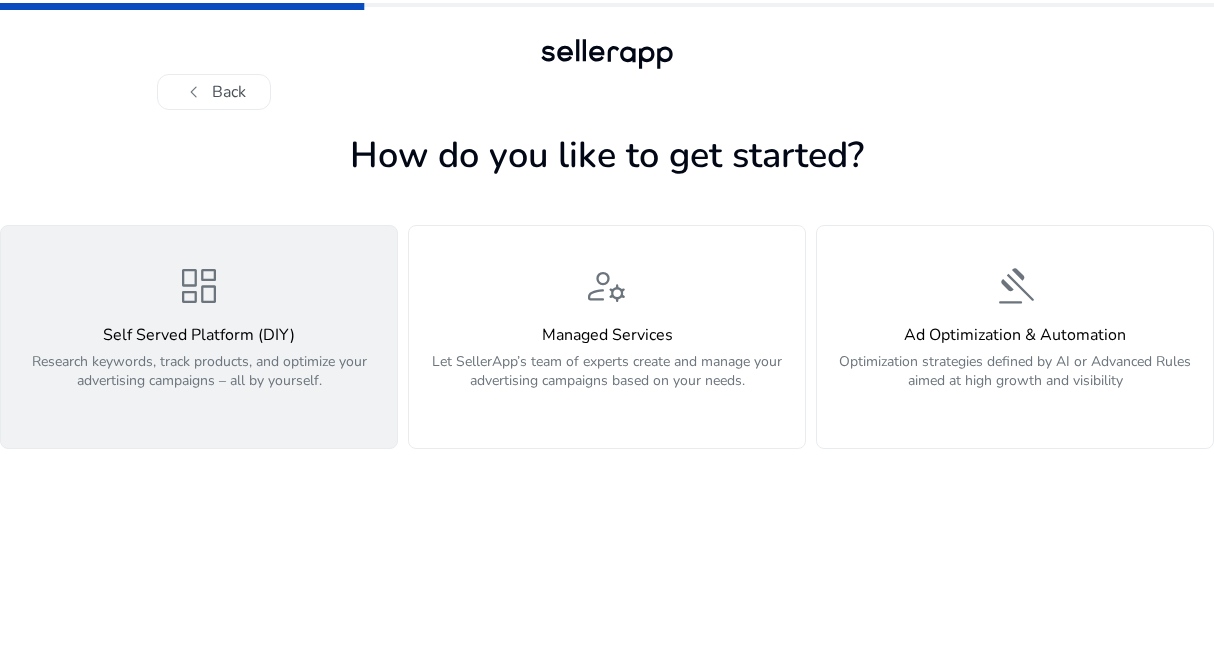 click on "Self Served Platform (DIY)" 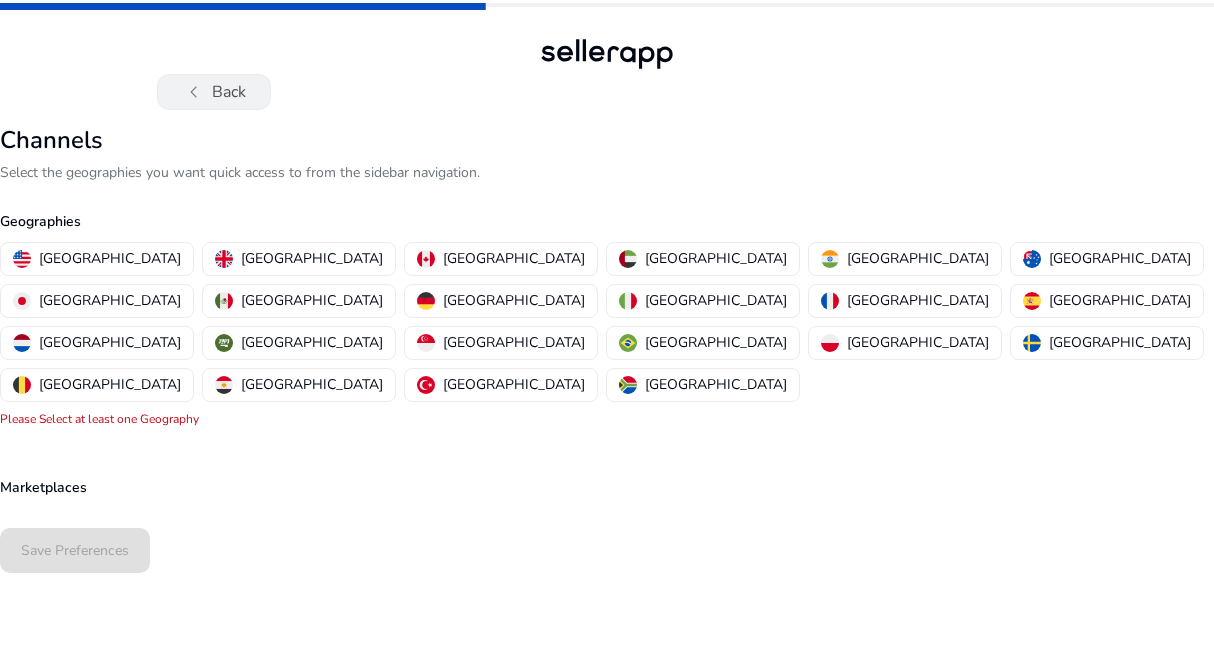 click on "chevron_left   Back" 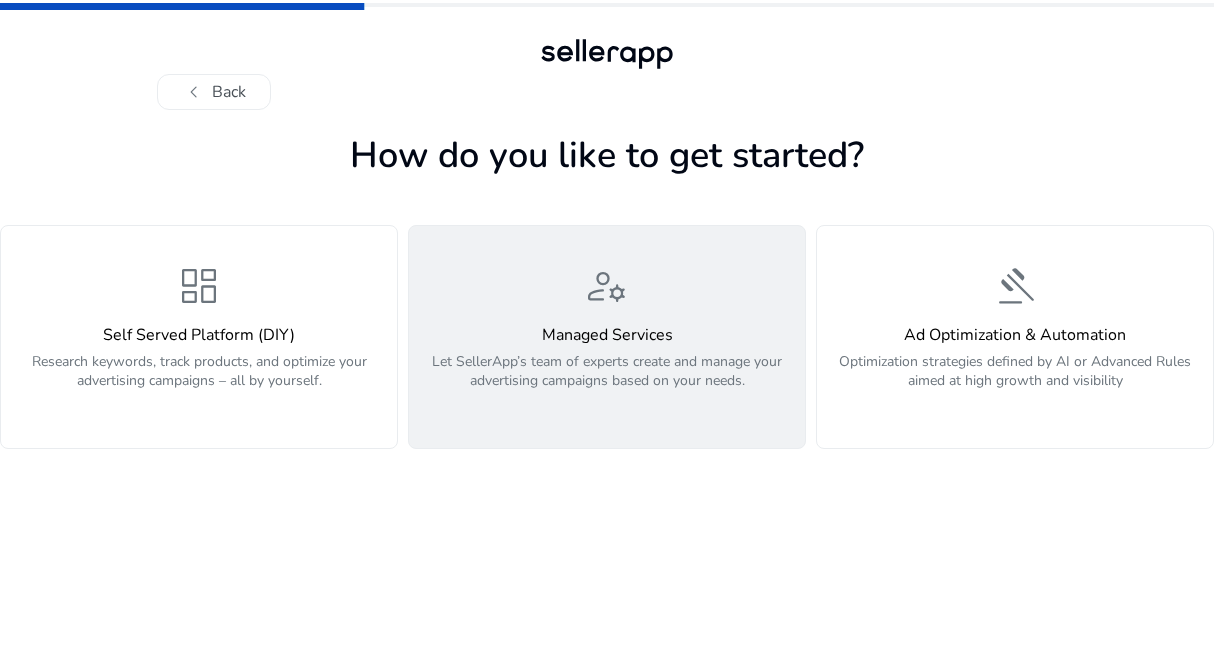 click on "manage_accounts  Managed Services  Let SellerApp’s team of experts create and manage your advertising campaigns based on your needs." 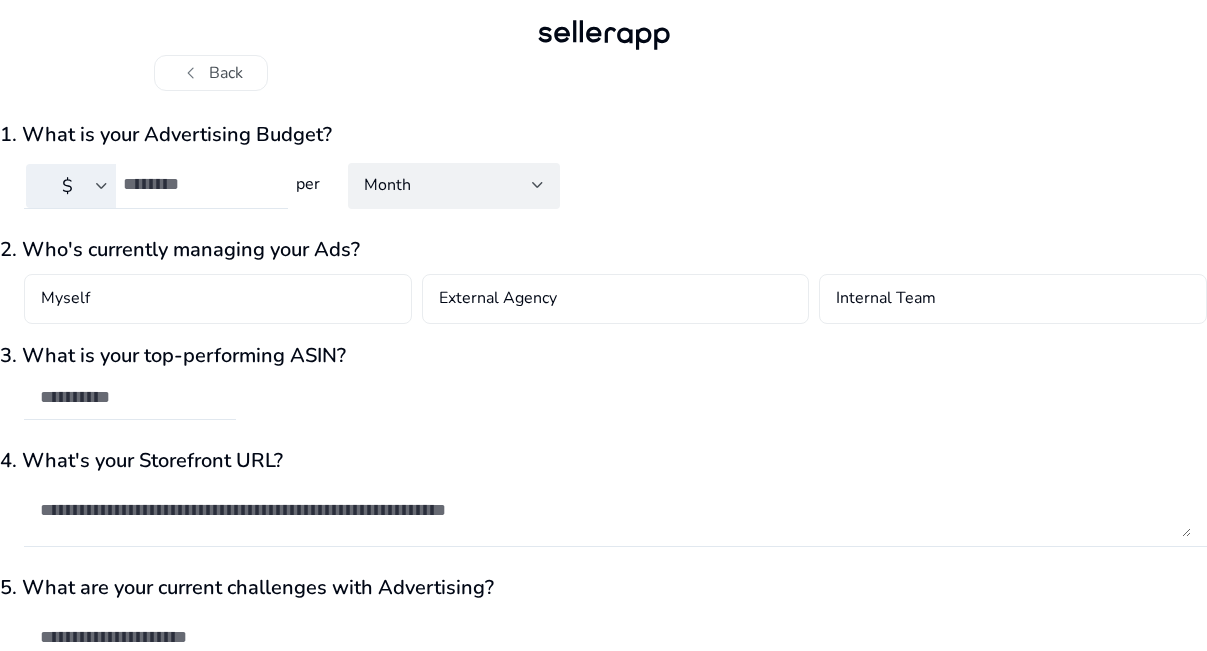 scroll, scrollTop: 0, scrollLeft: 0, axis: both 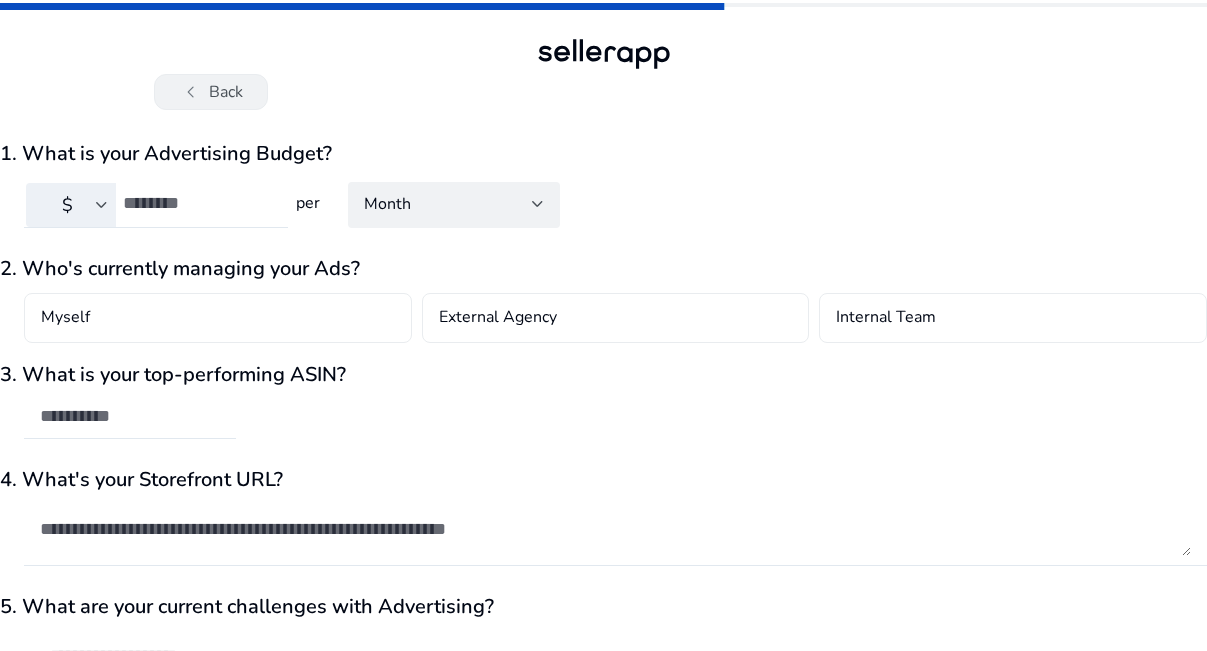 click on "chevron_left" 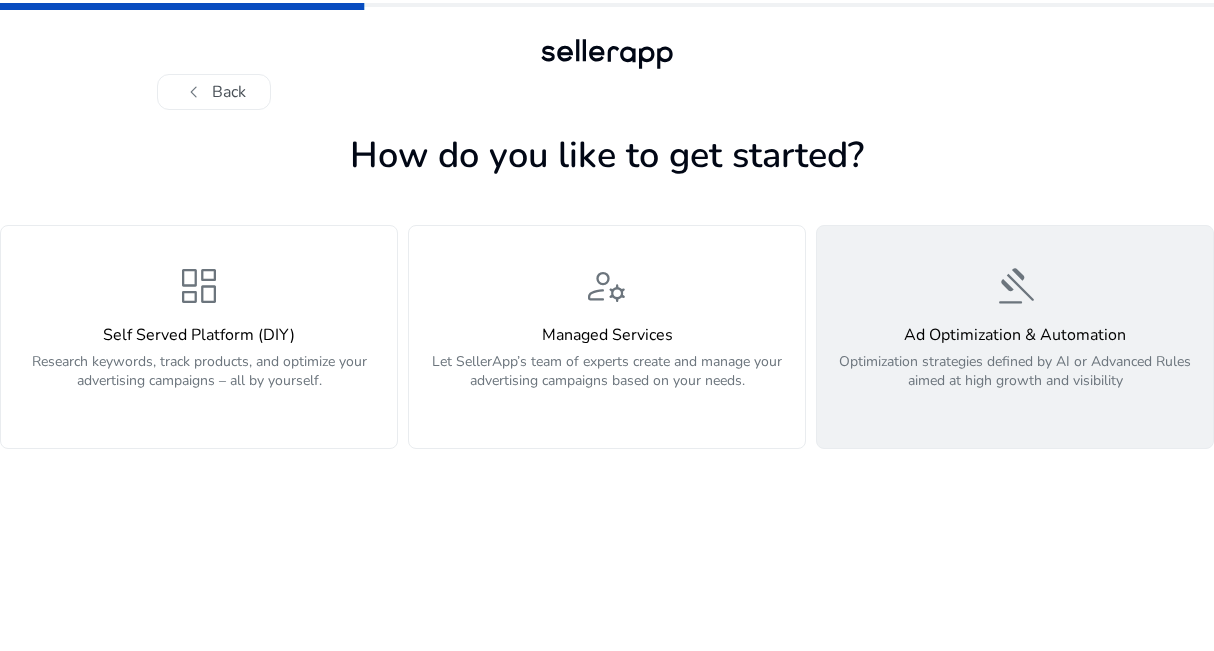 click on "gavel  Ad Optimization & Automation  Optimization strategies defined by AI or Advanced Rules aimed at high growth and visibility" 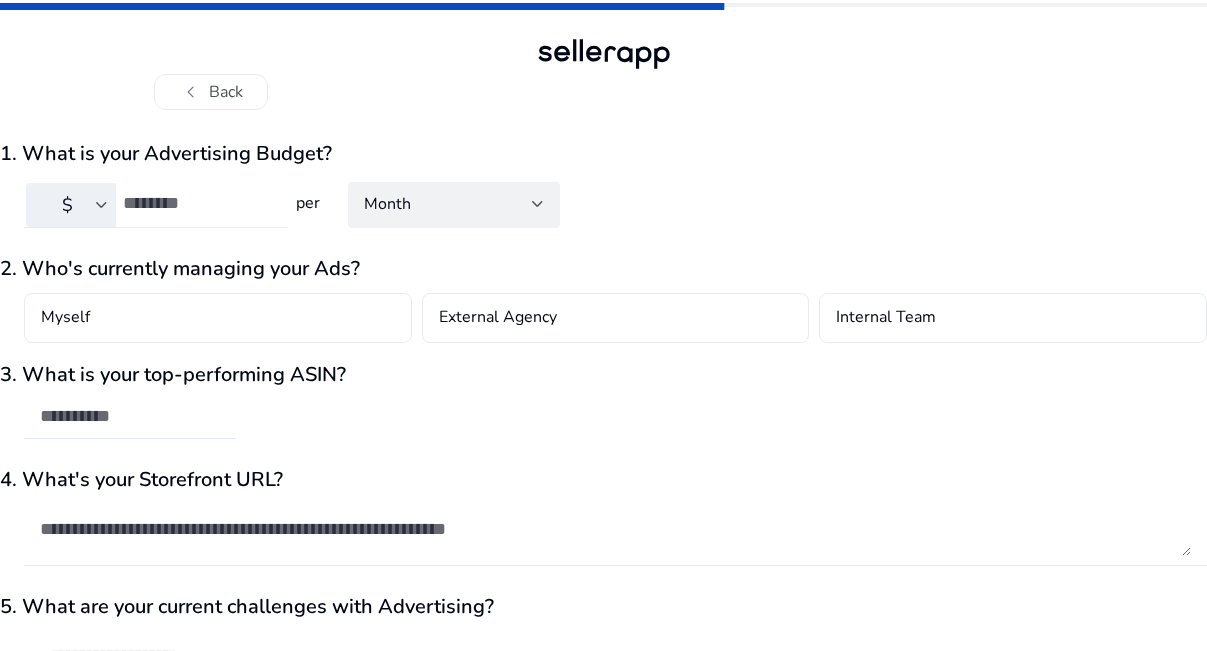 click at bounding box center (197, 203) 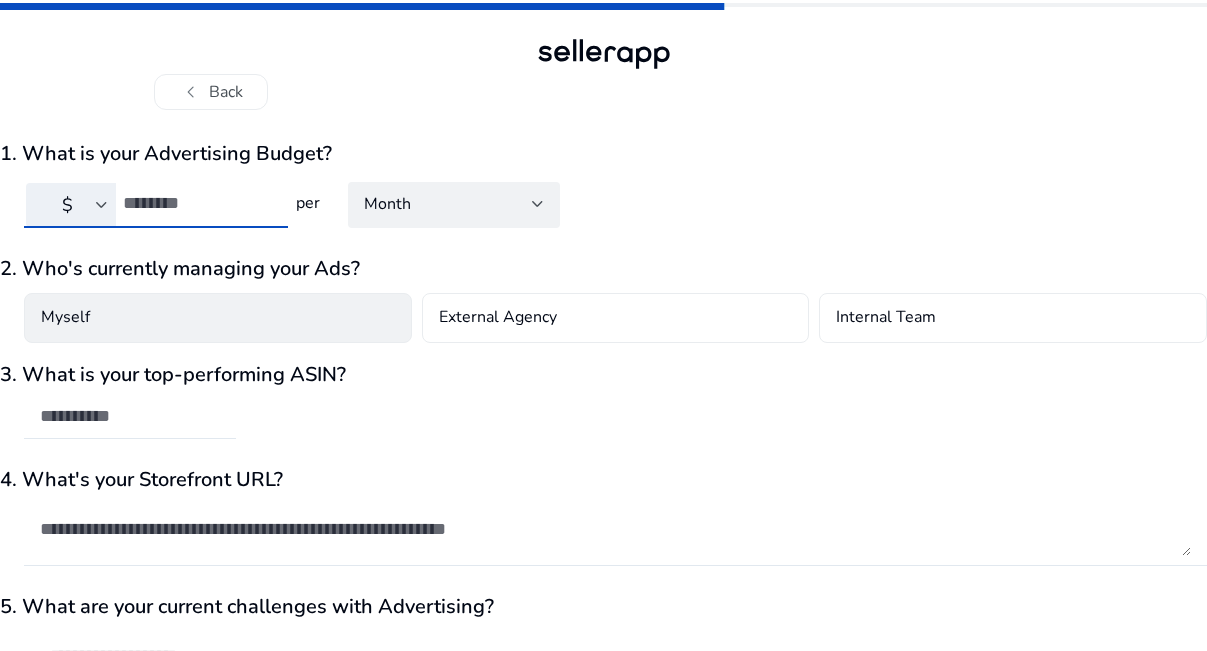 click on "Myself" 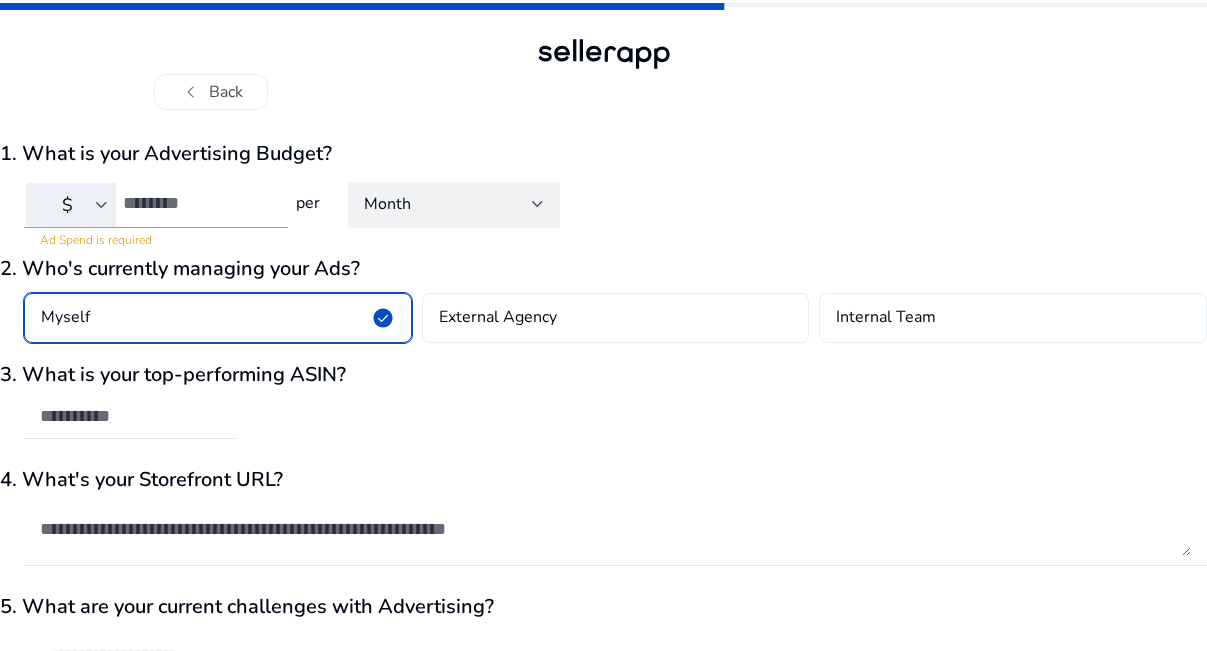 click at bounding box center [197, 203] 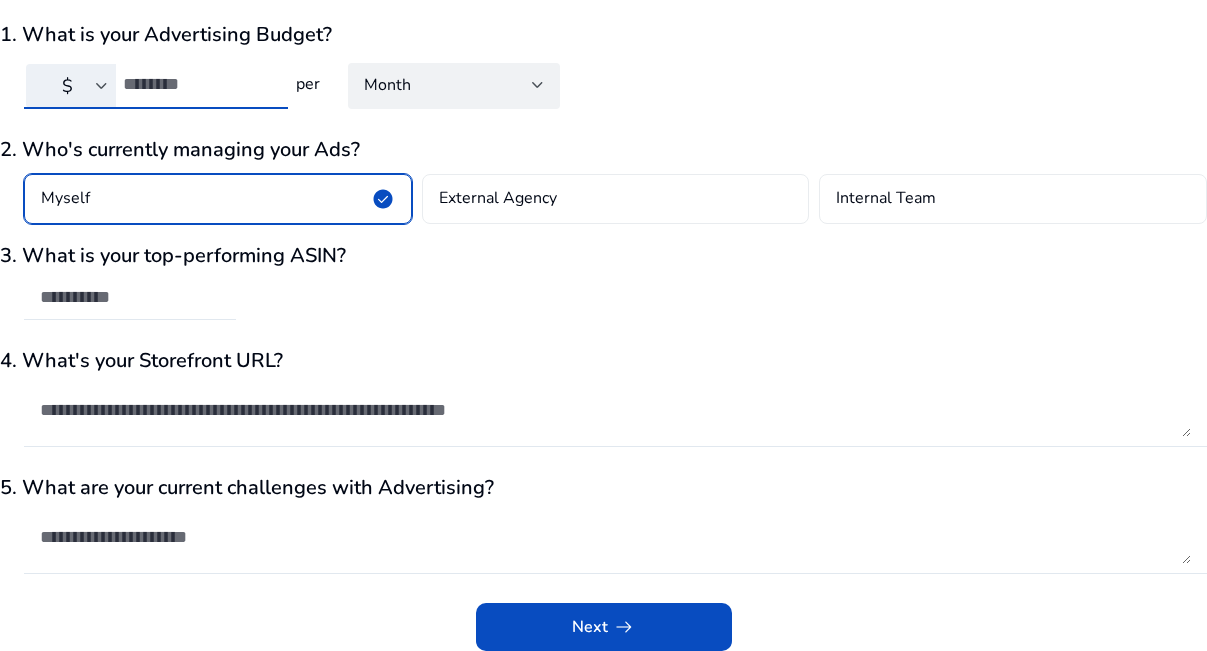 scroll, scrollTop: 125, scrollLeft: 0, axis: vertical 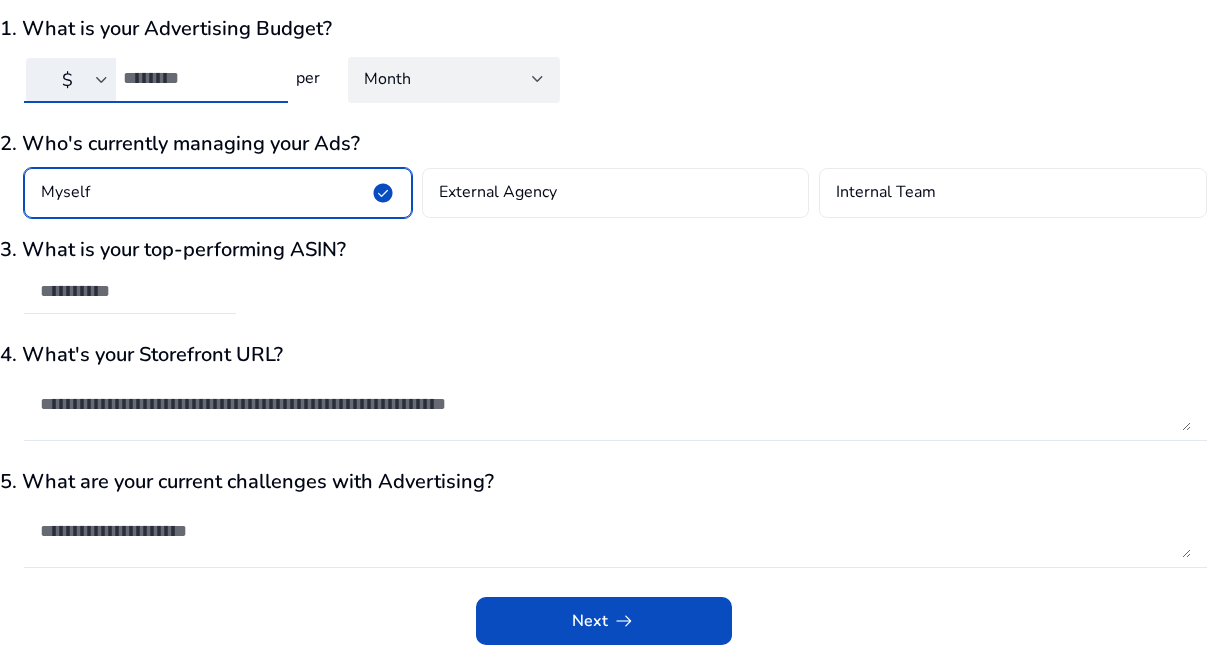 type on "***" 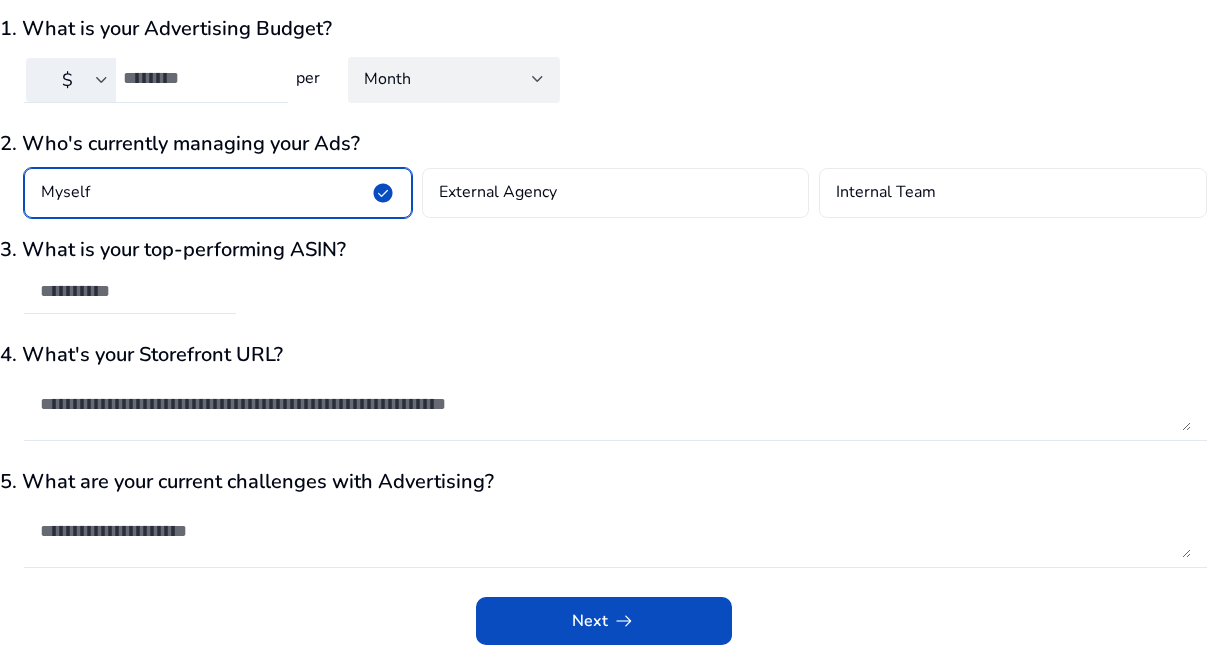 click on "3. What is your top-performing ASIN?" 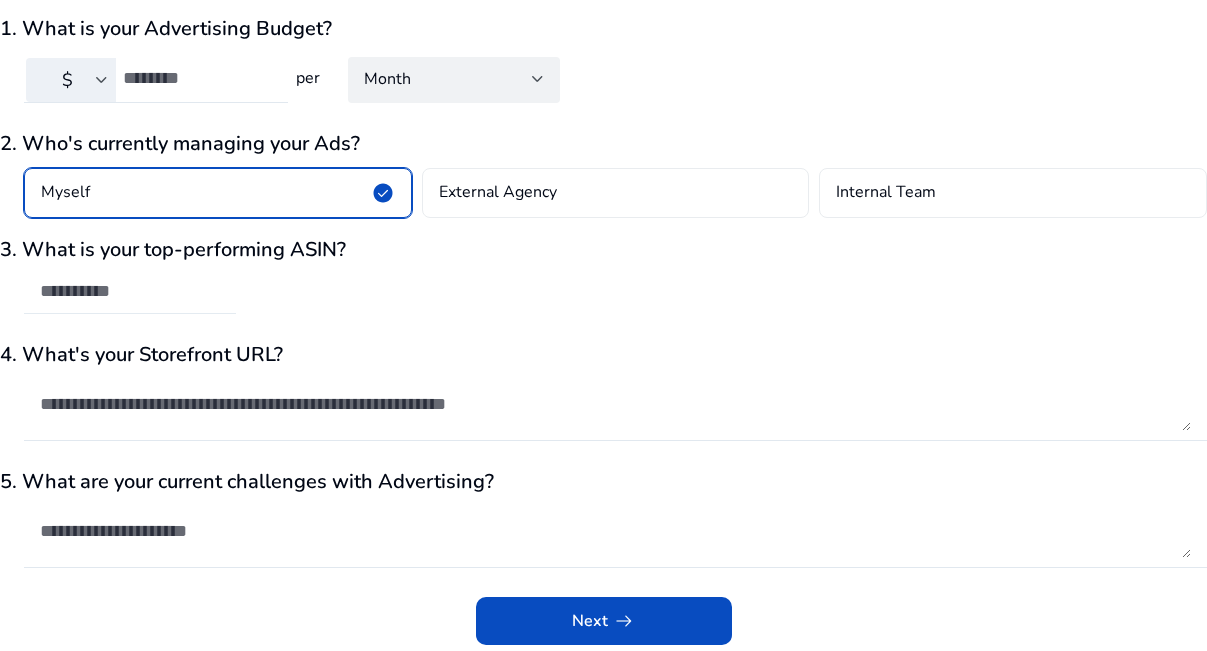 click at bounding box center (130, 291) 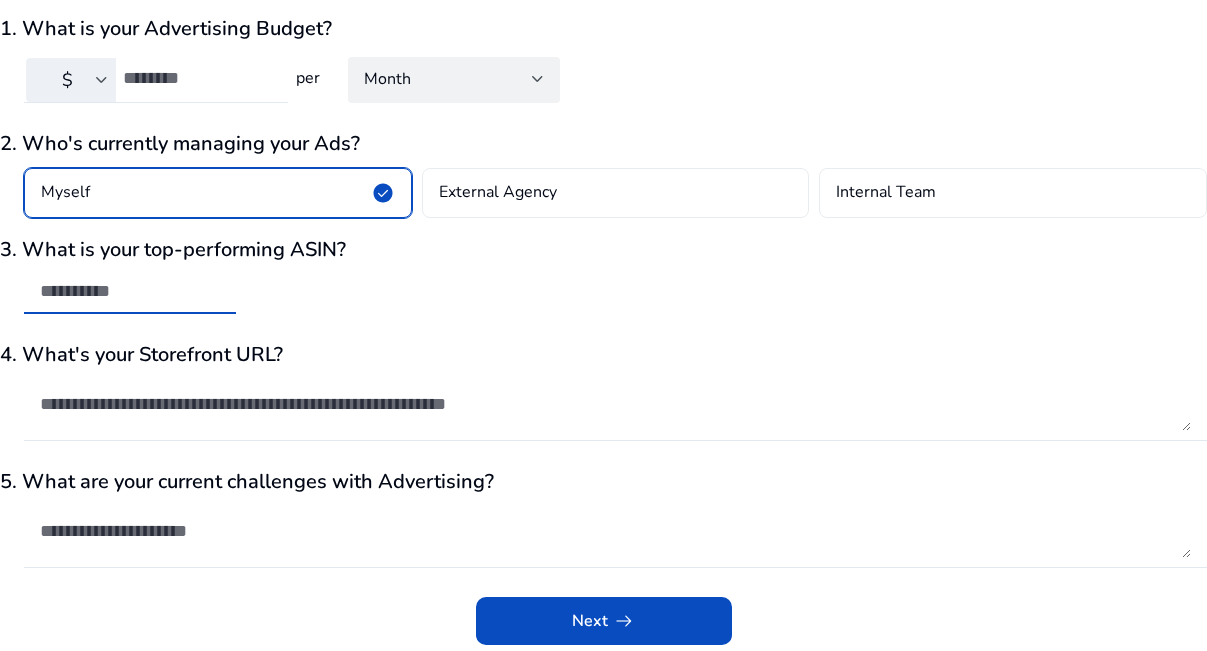 paste on "**********" 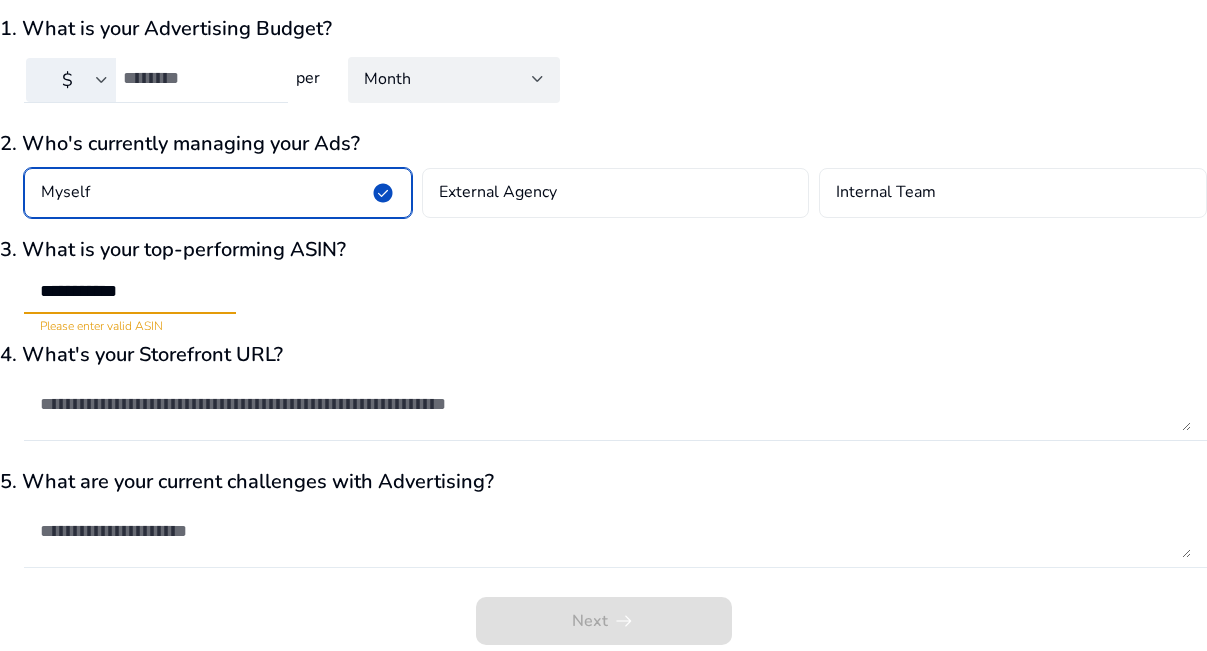 type on "**********" 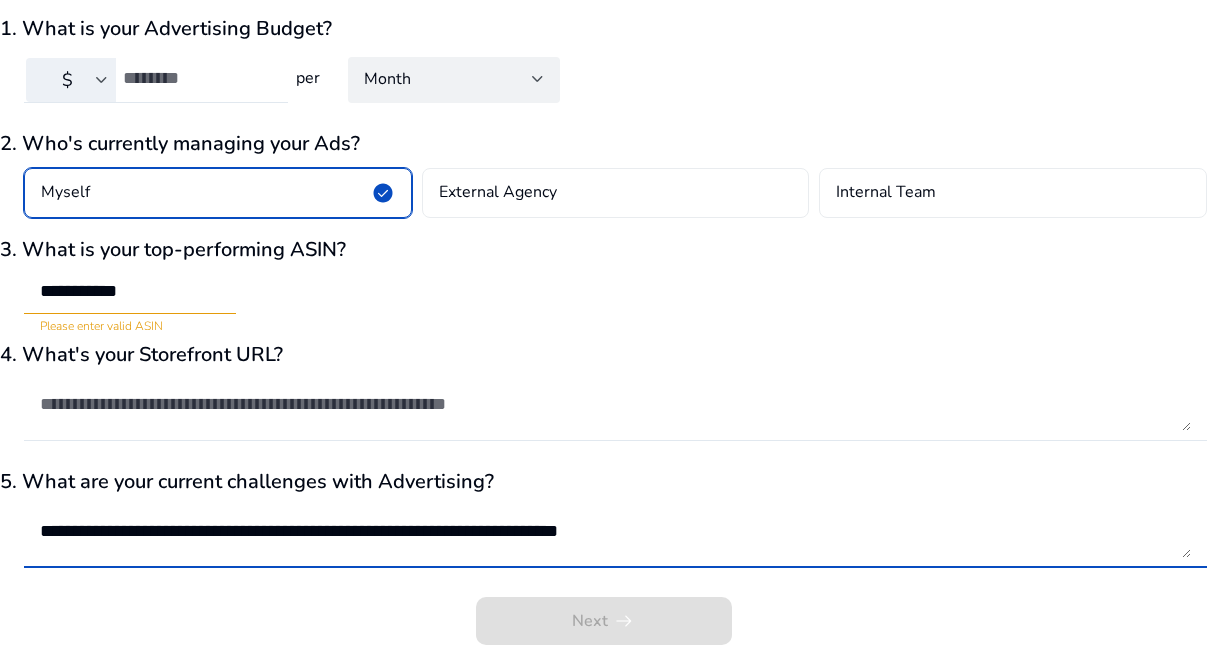 click on "**********" at bounding box center (615, 531) 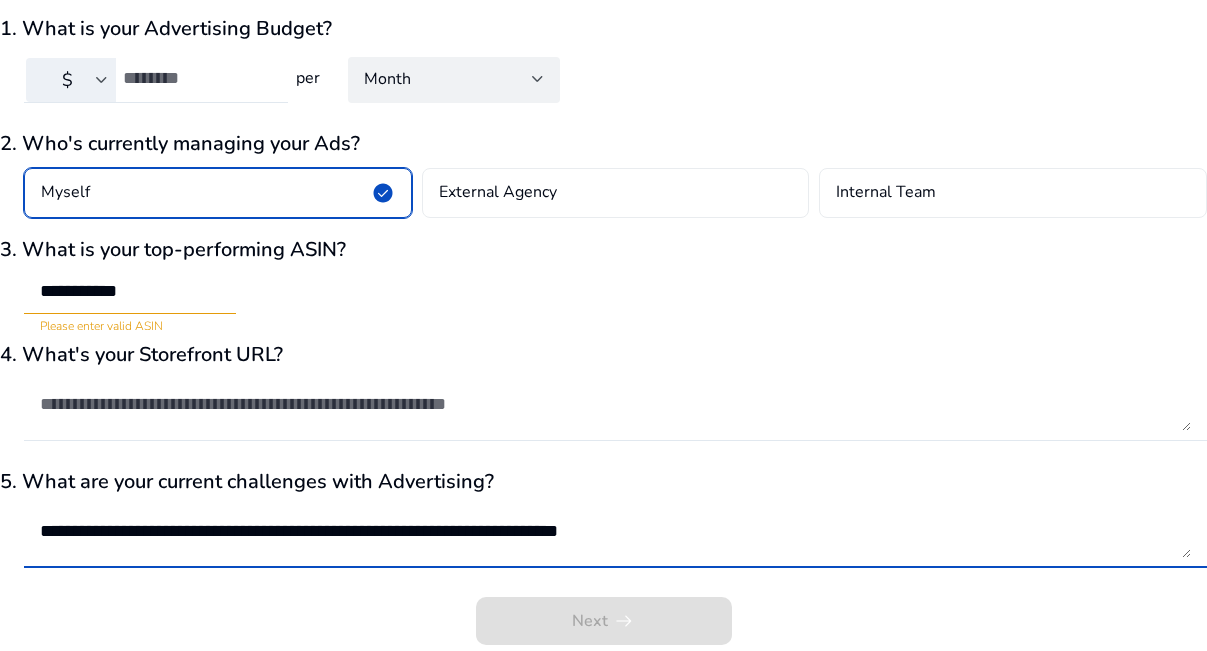 click on "**********" at bounding box center [615, 531] 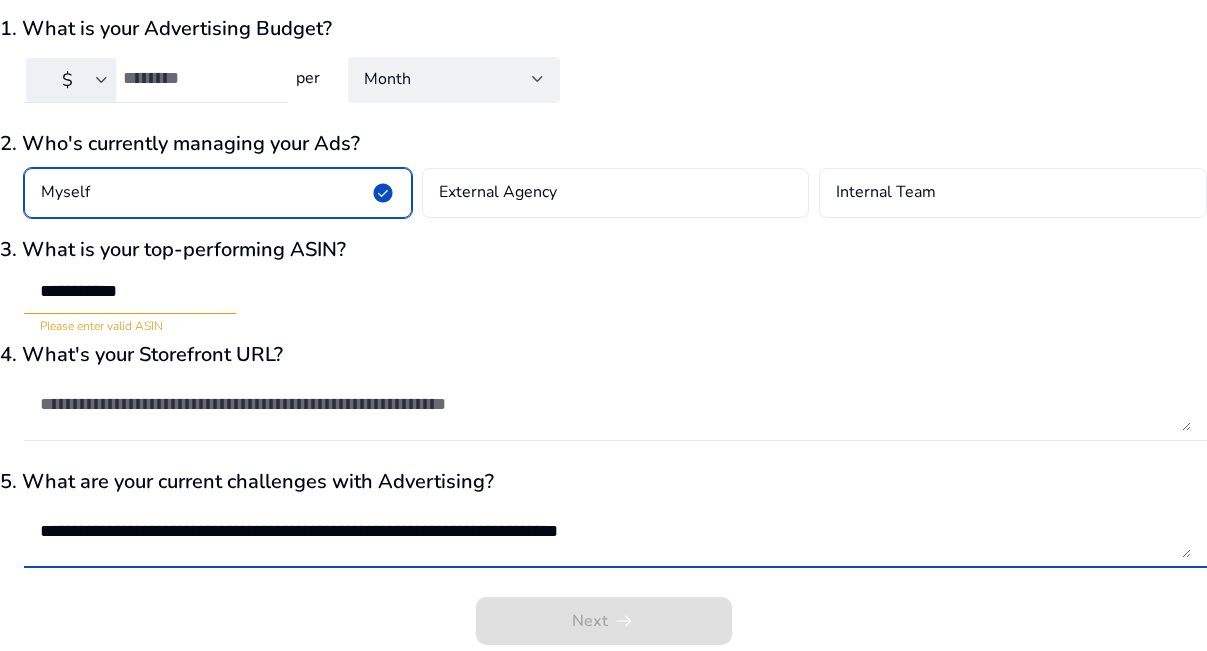 type on "**********" 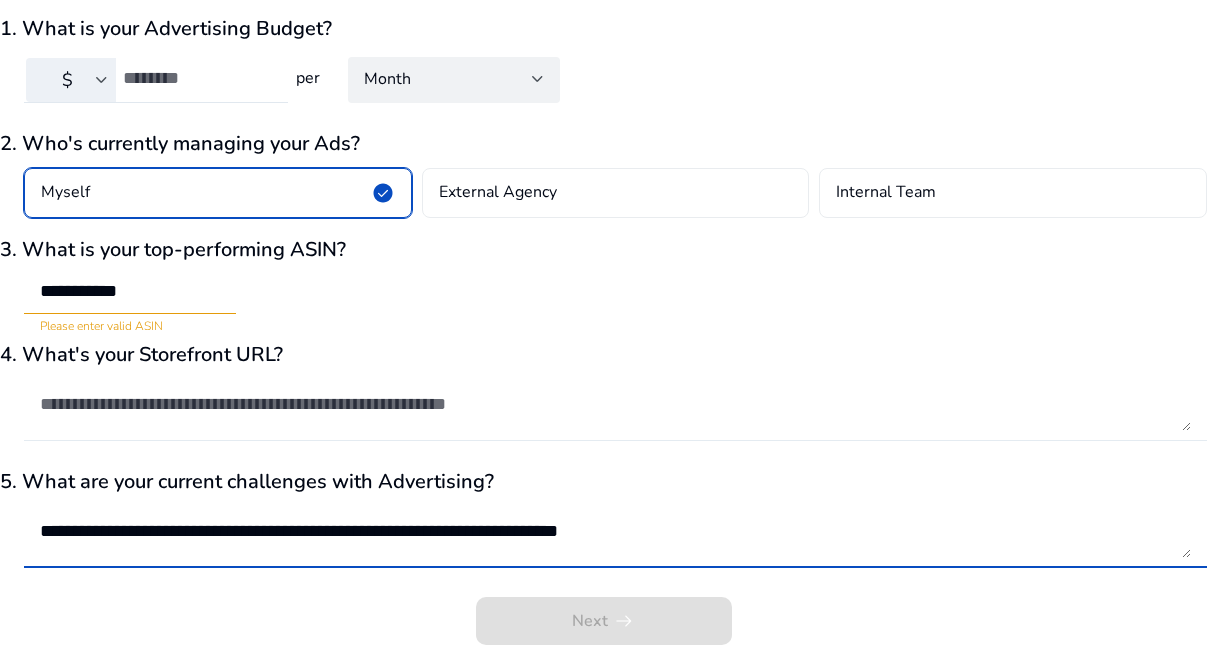 scroll, scrollTop: 131, scrollLeft: 0, axis: vertical 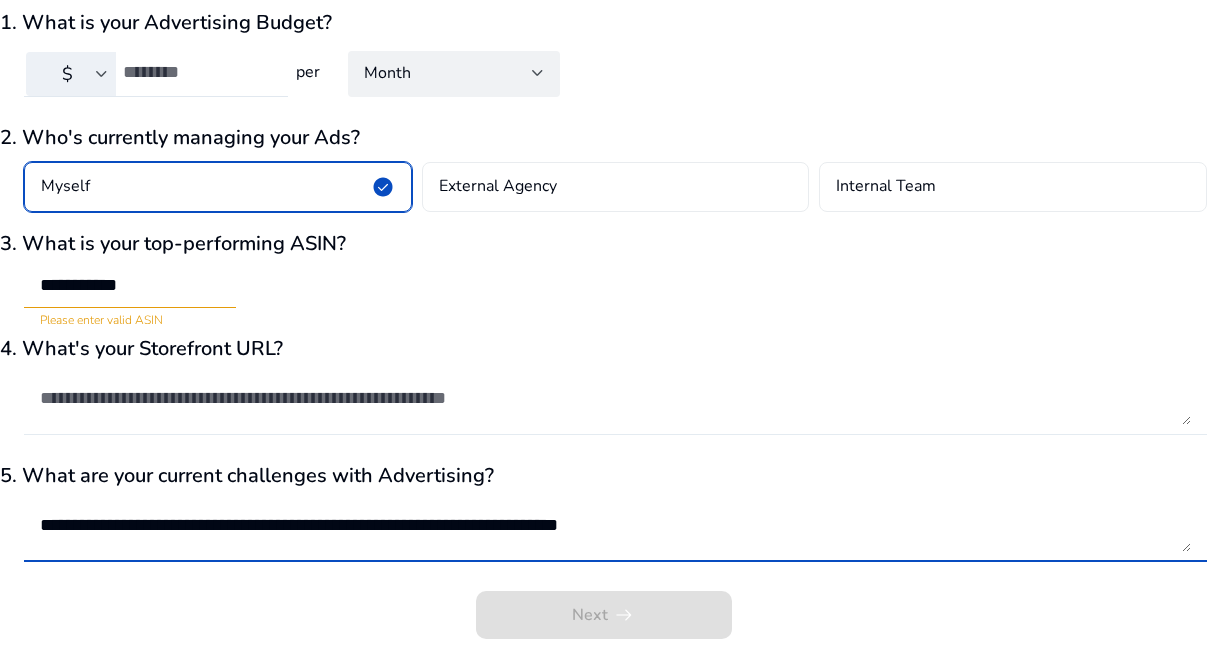 click at bounding box center [615, 398] 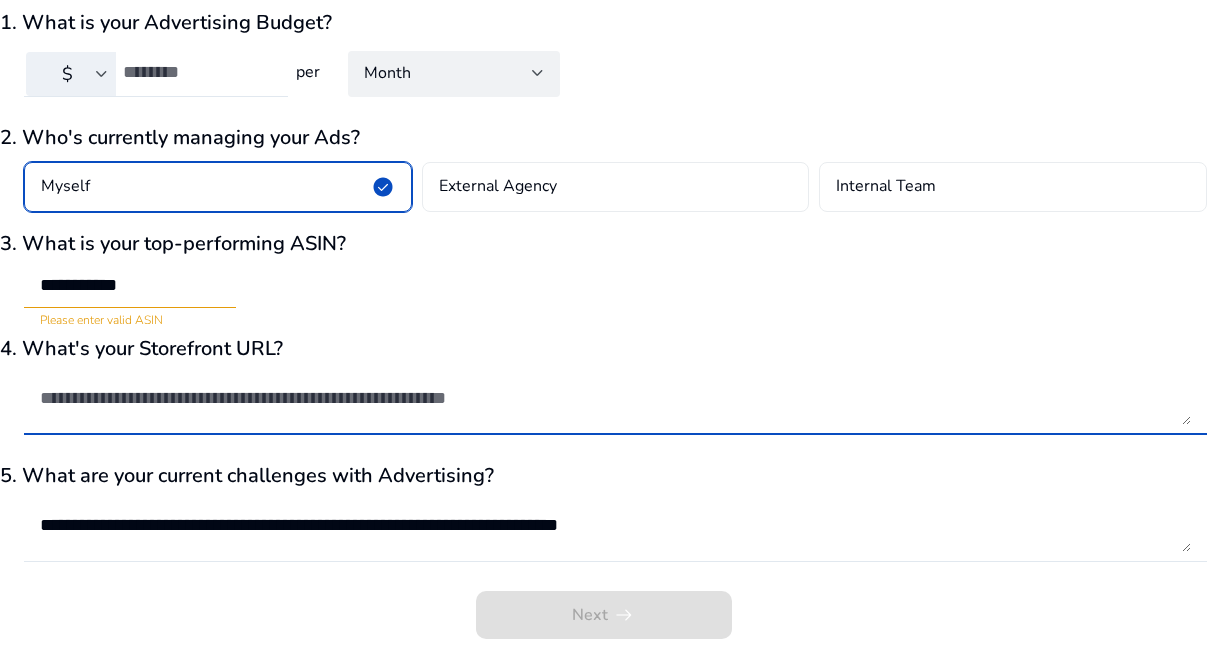 paste on "**********" 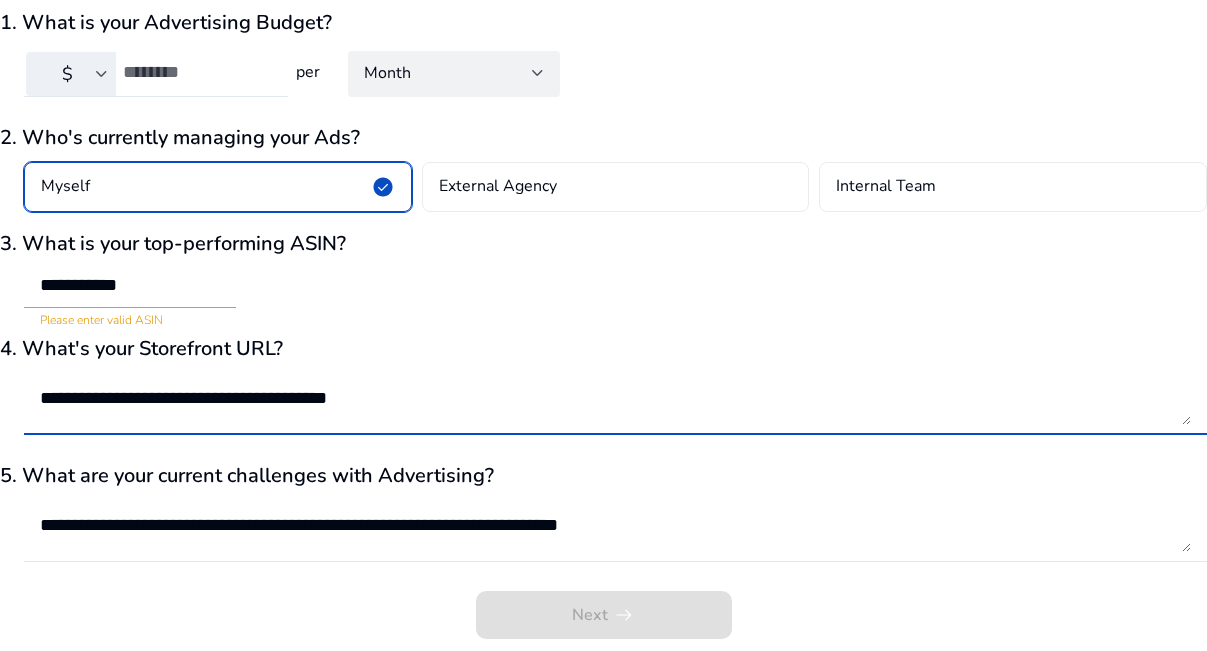 type on "**********" 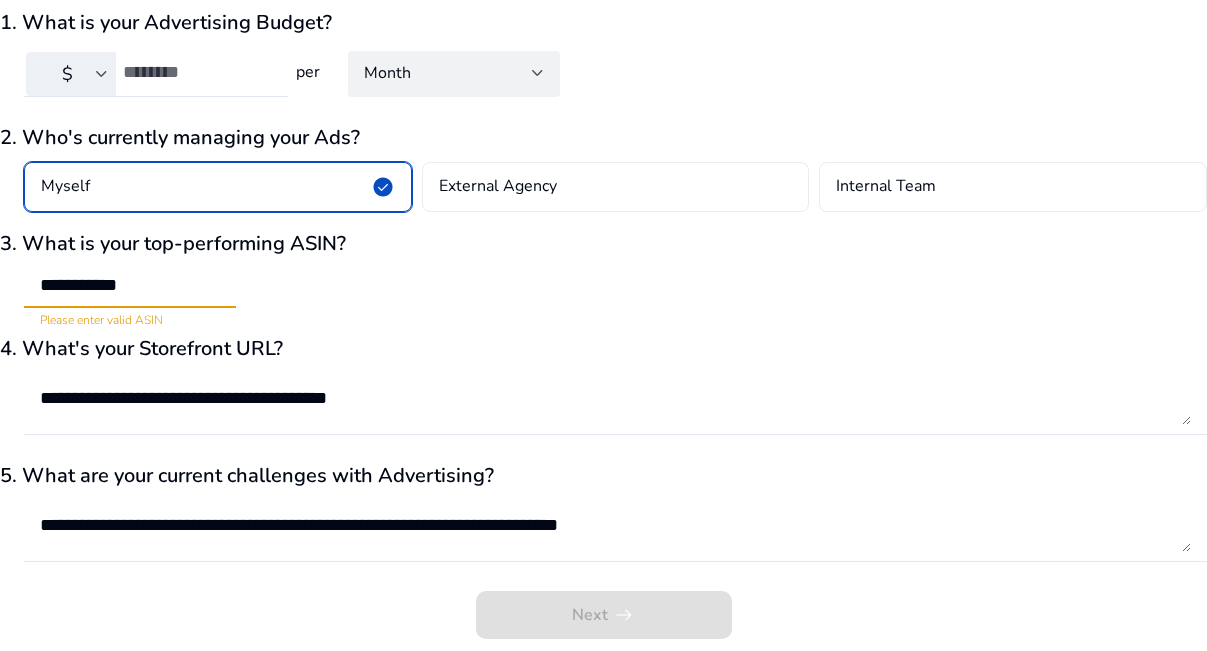 scroll, scrollTop: 1, scrollLeft: 0, axis: vertical 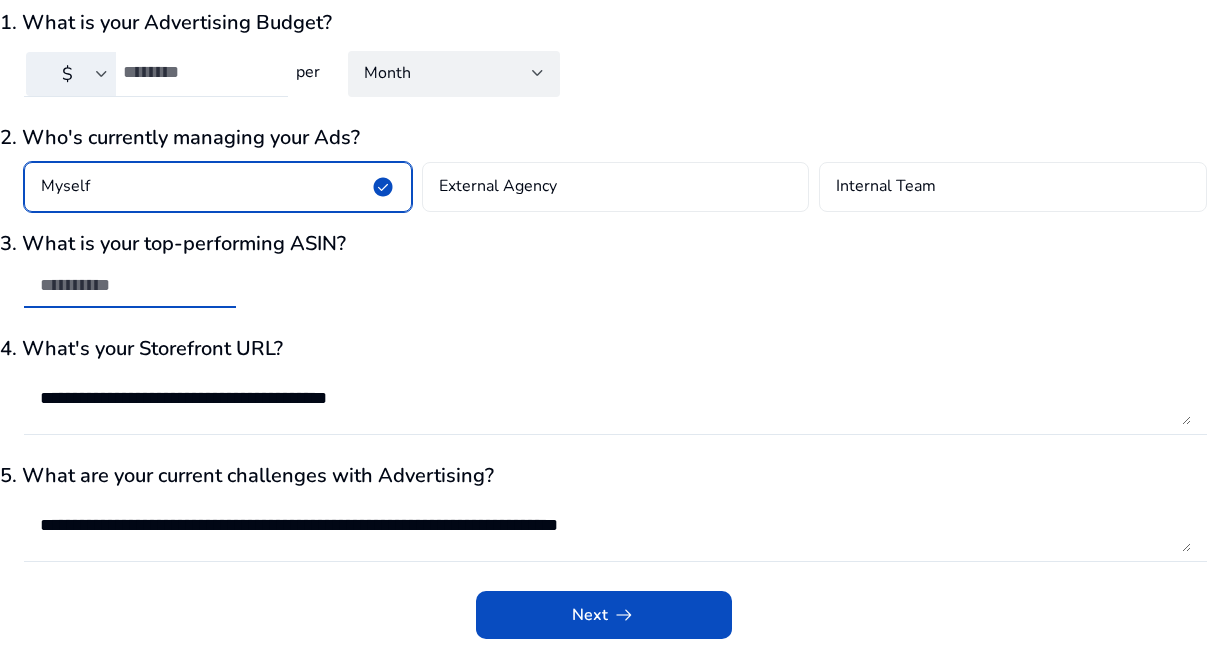 paste on "**********" 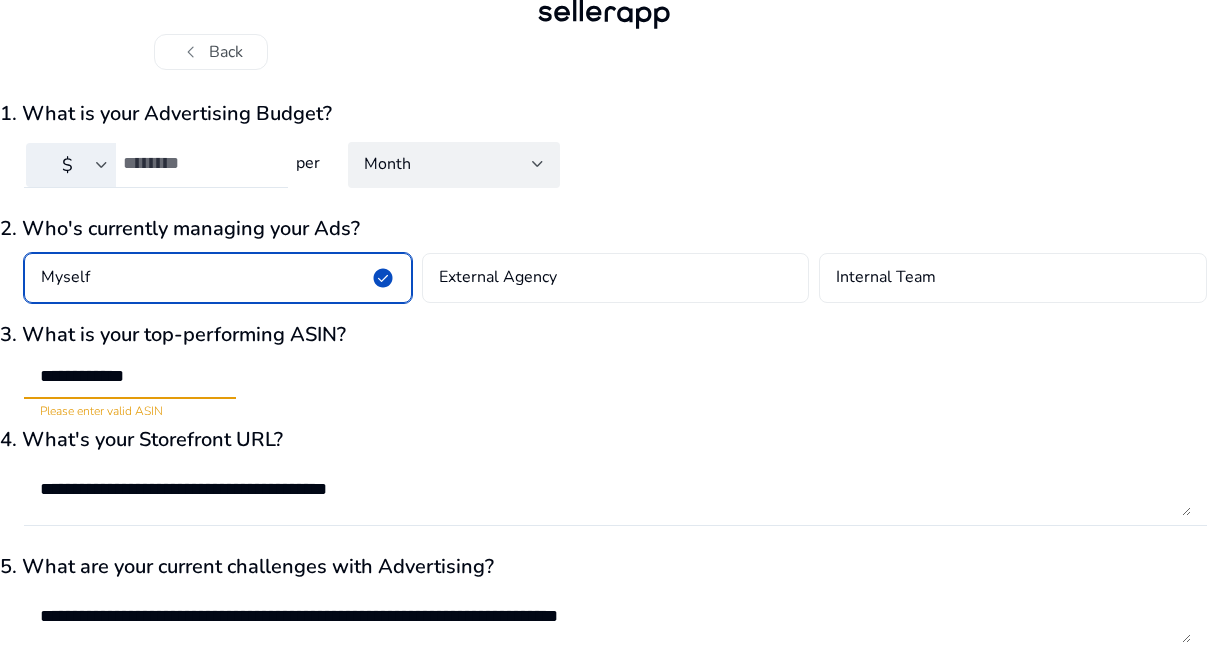 scroll, scrollTop: 0, scrollLeft: 0, axis: both 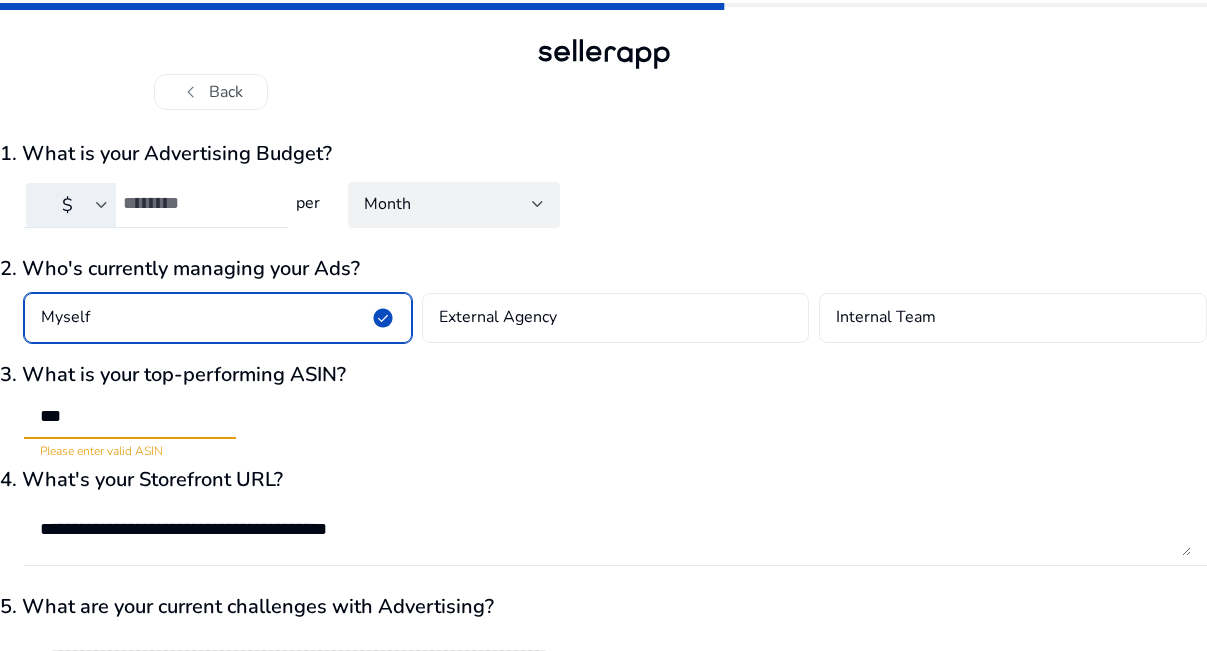 type on "*" 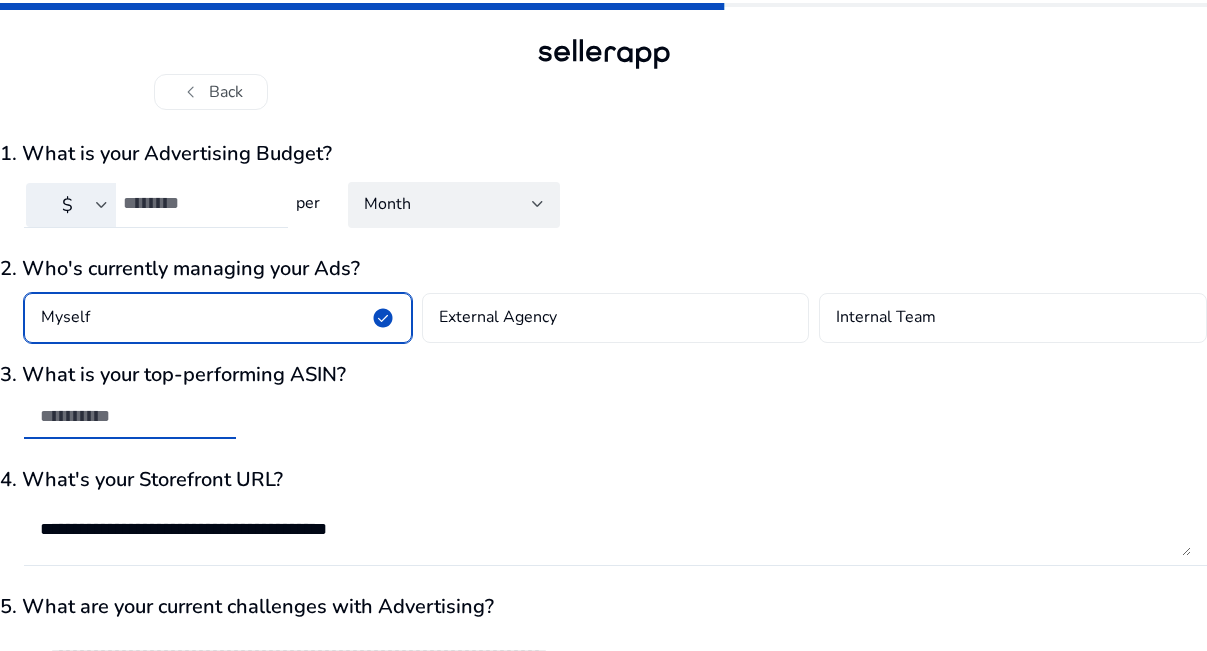 paste on "**********" 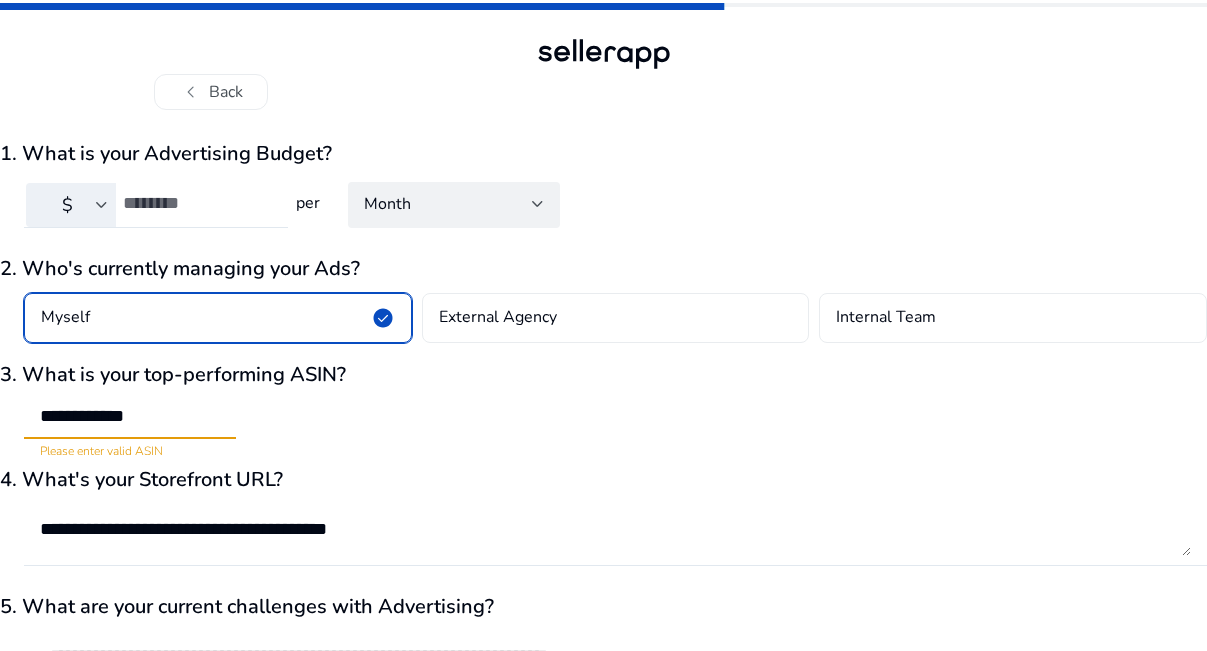 click on "**********" at bounding box center (130, 416) 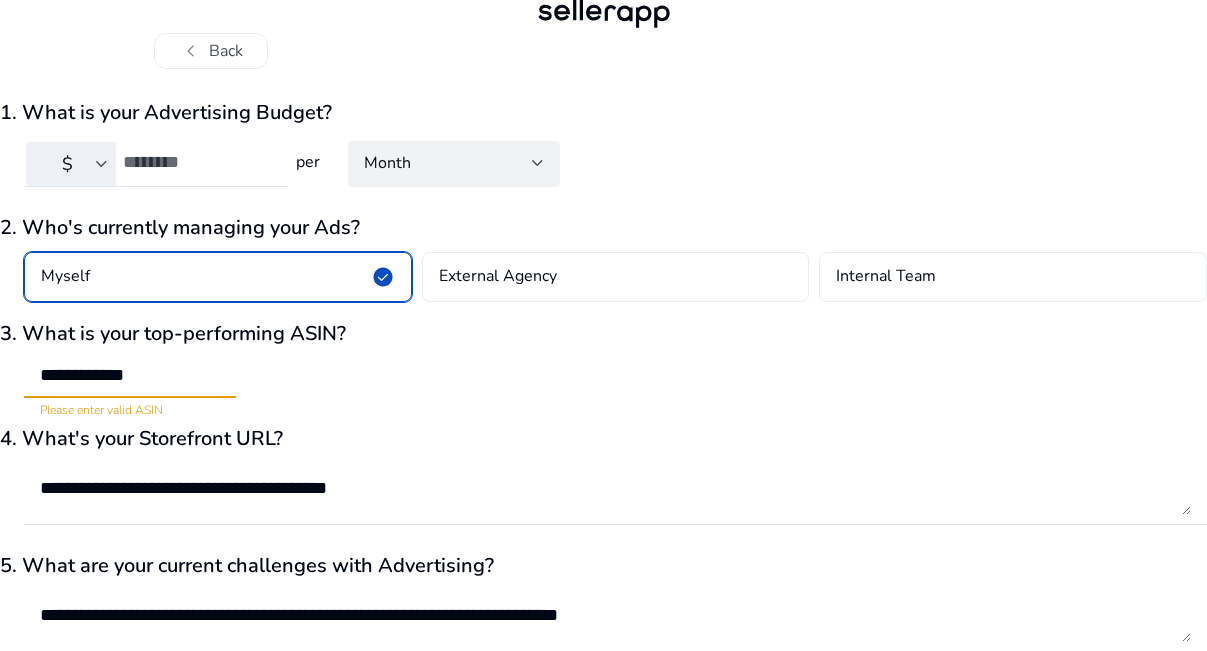 scroll, scrollTop: 53, scrollLeft: 0, axis: vertical 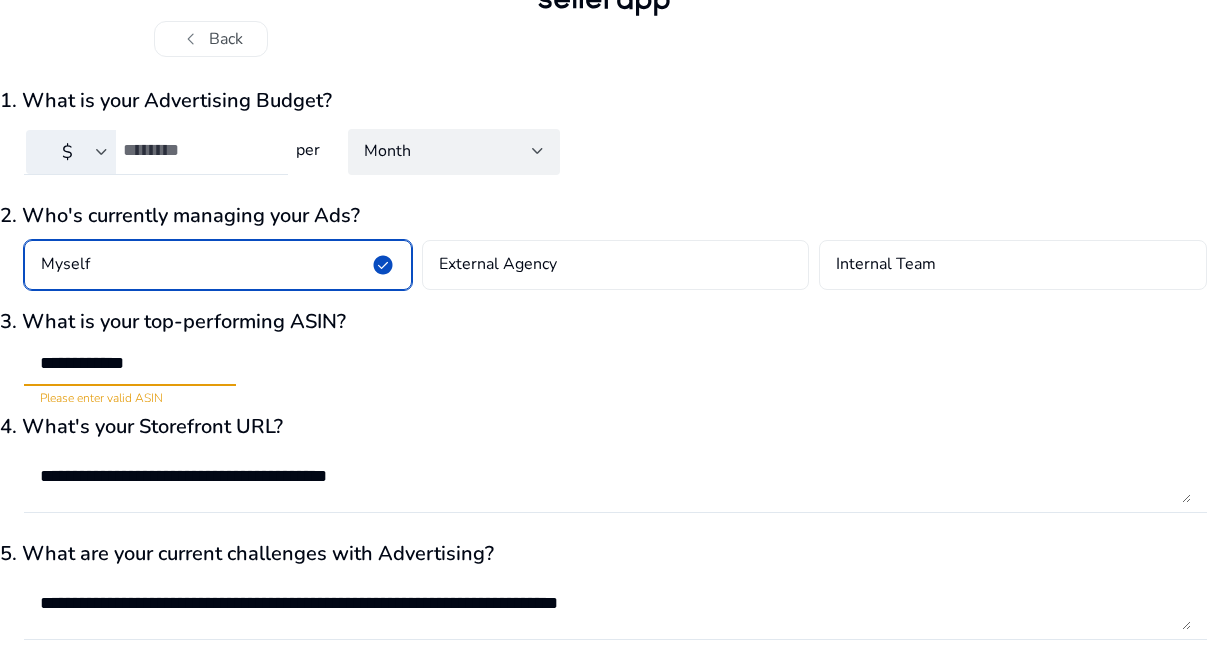 click on "**********" at bounding box center (130, 363) 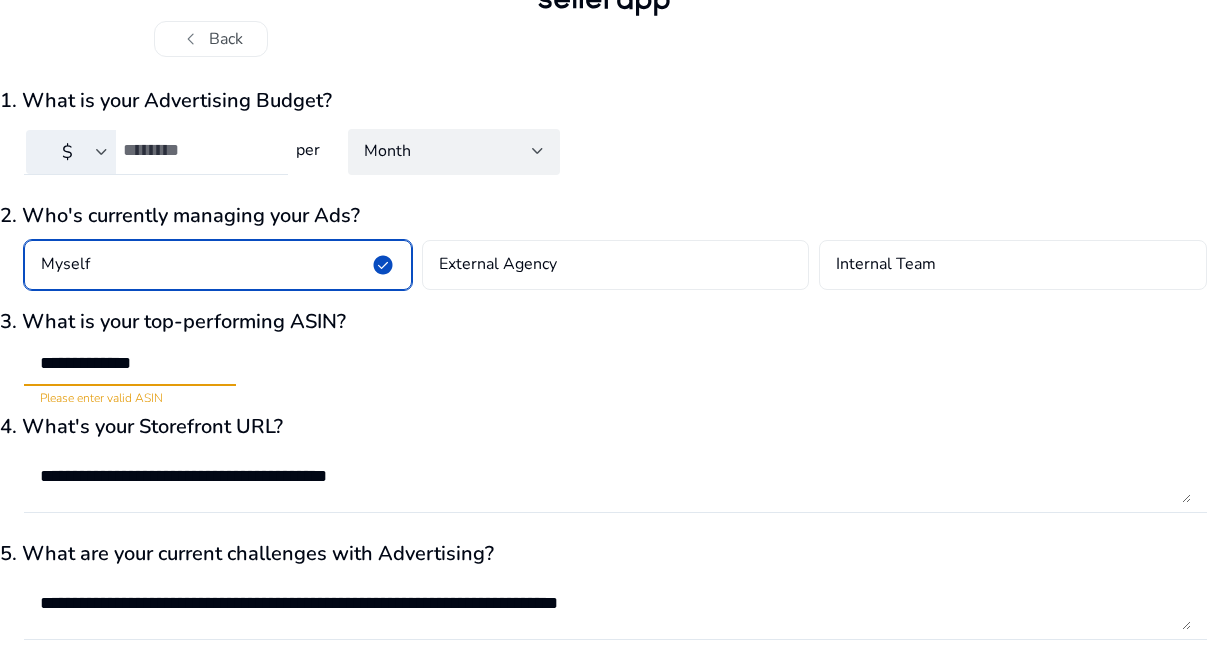 click on "**********" at bounding box center [130, 363] 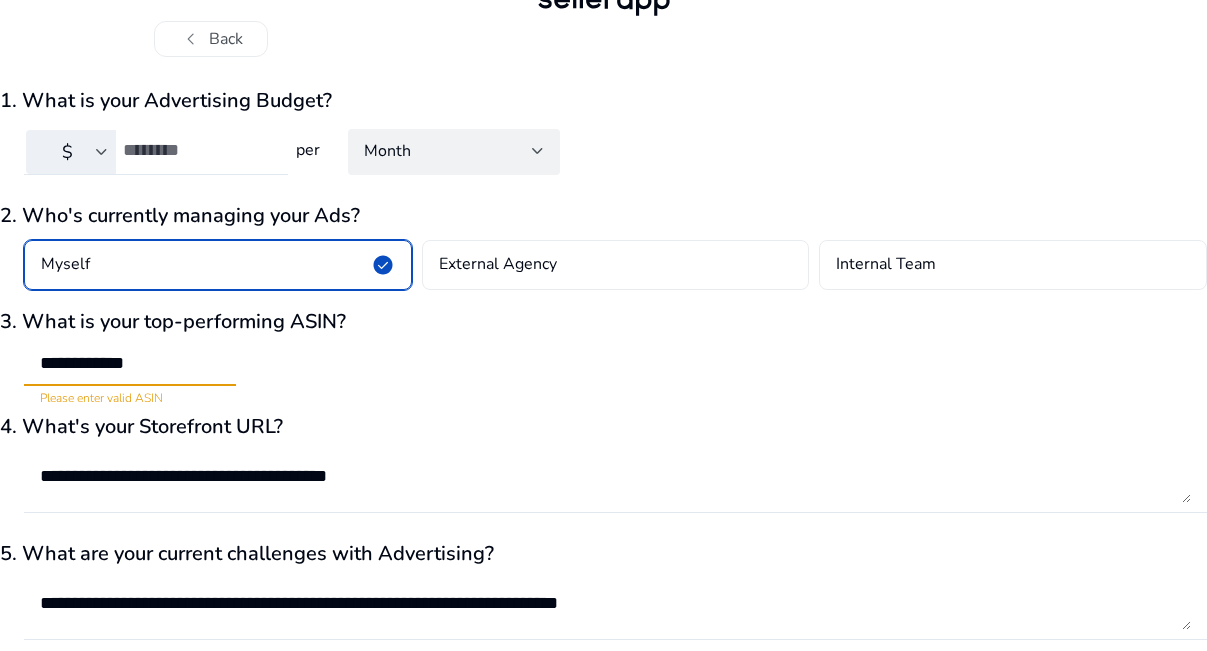 click on "**********" at bounding box center (130, 363) 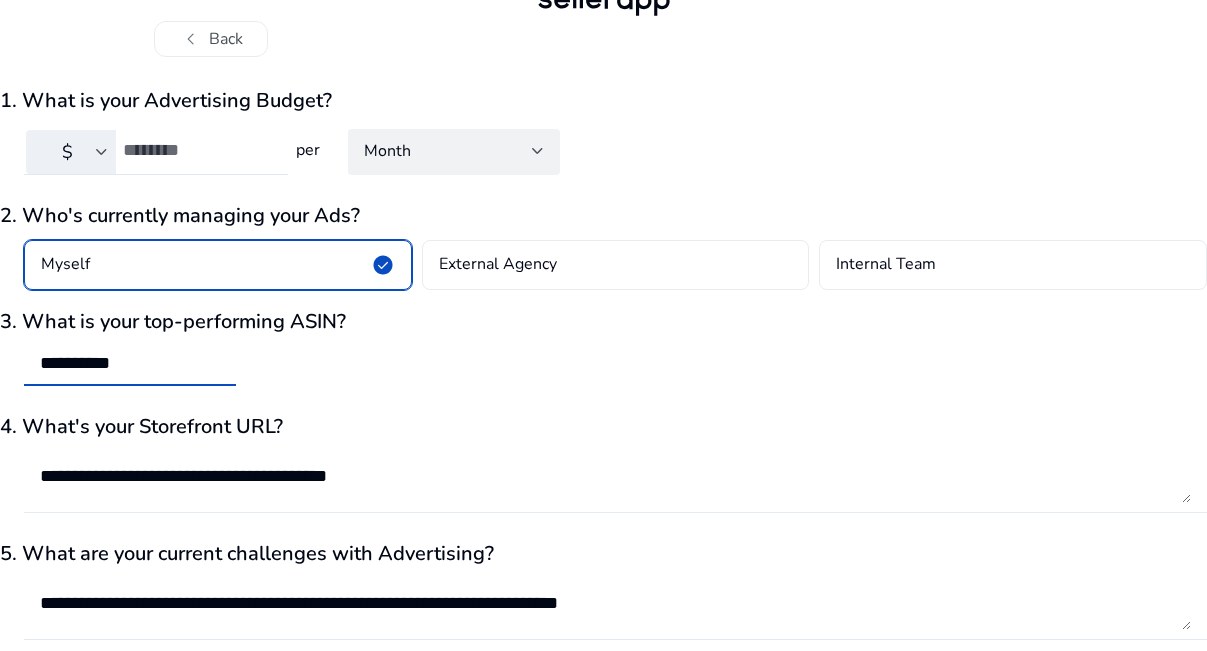 type on "**********" 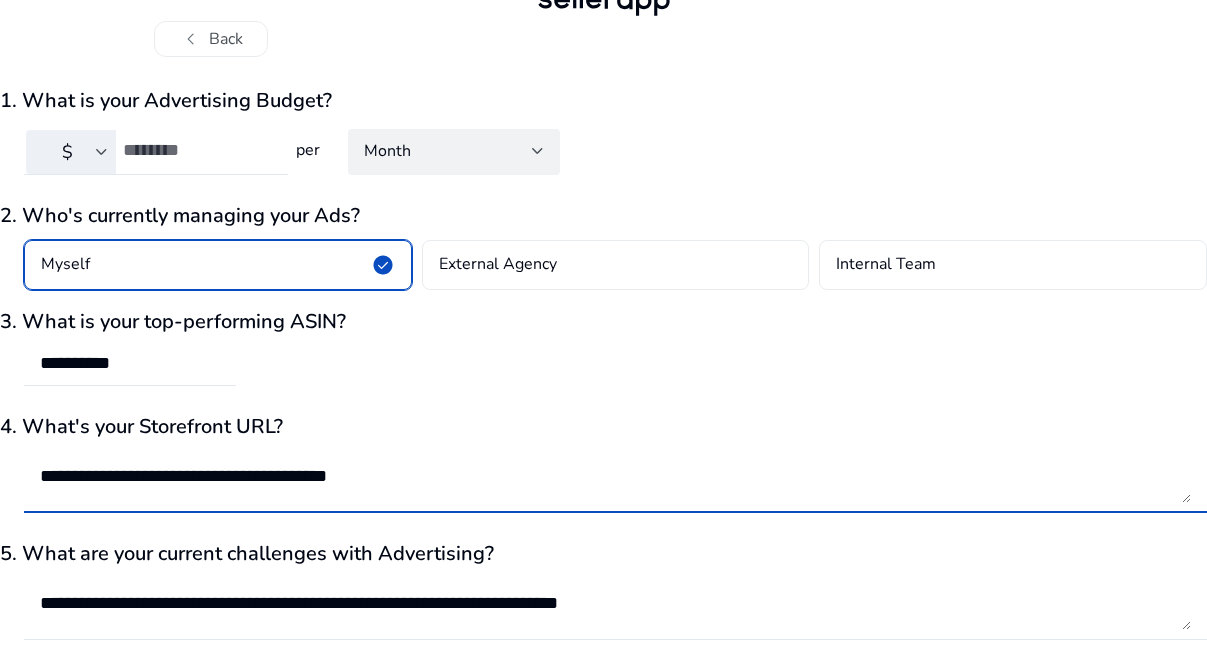 click on "**********" at bounding box center (615, 476) 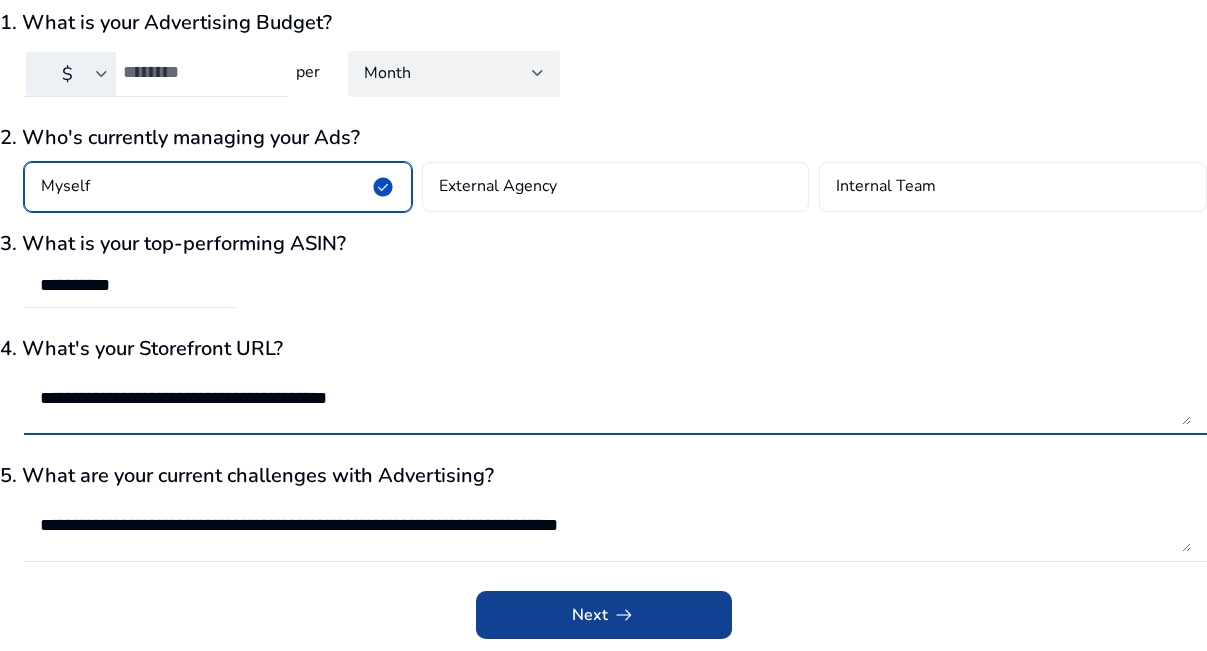 click 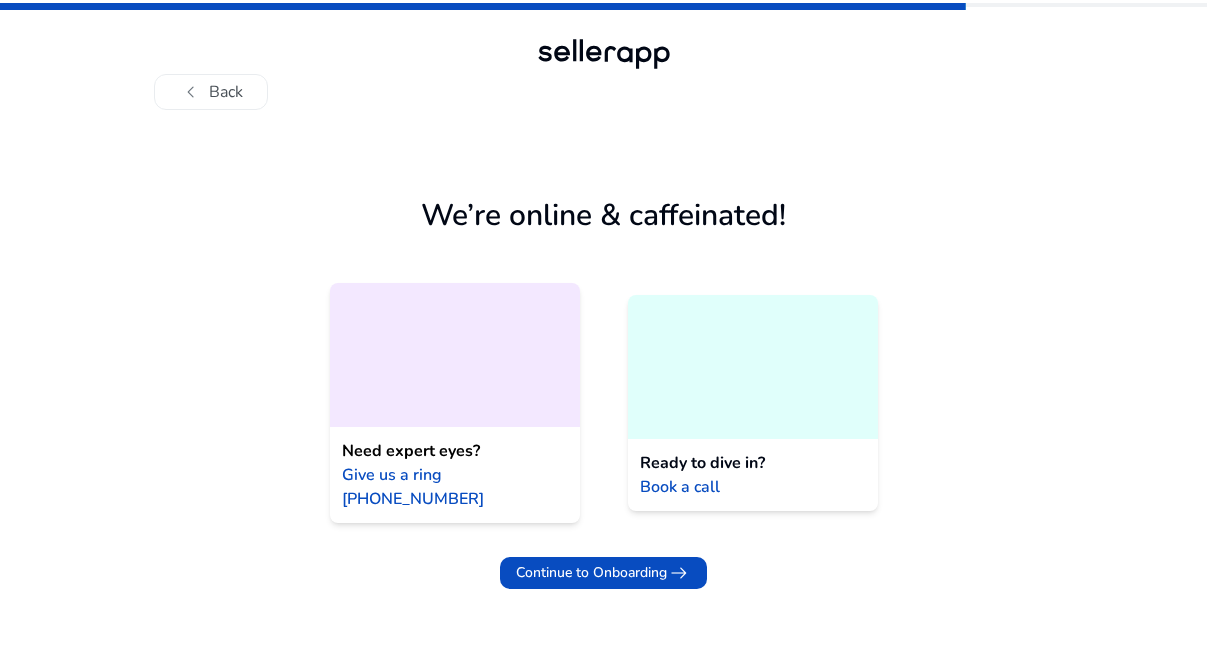 scroll, scrollTop: 0, scrollLeft: 0, axis: both 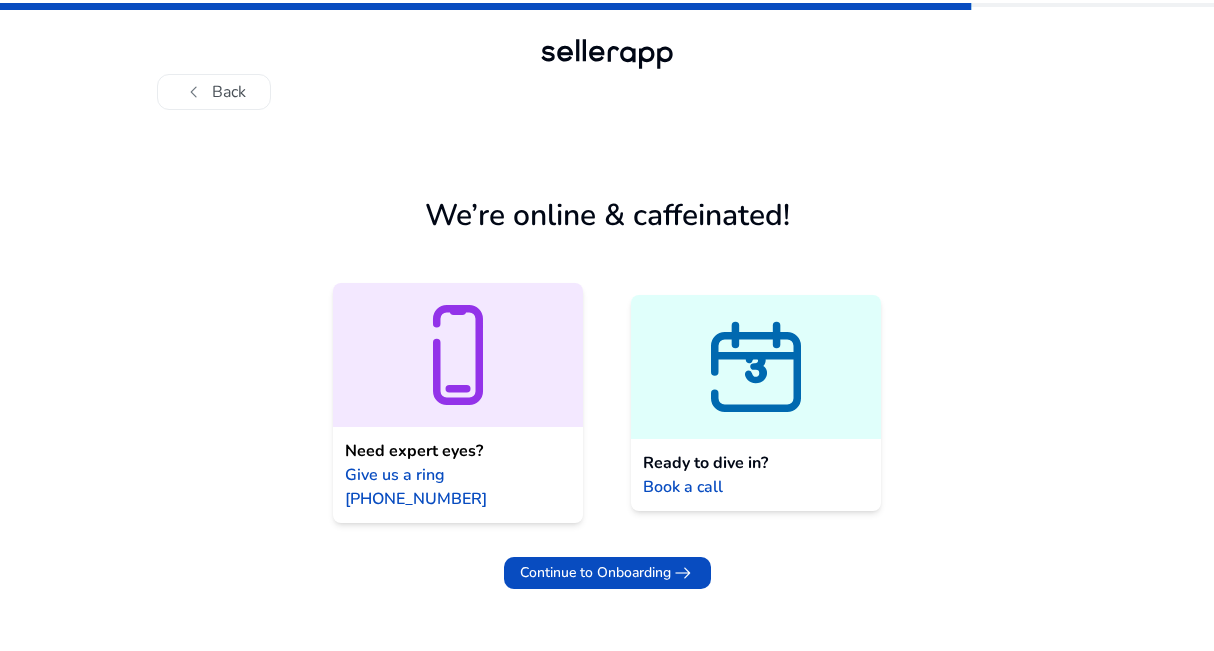 click on "Ready to dive in?  Book a call" 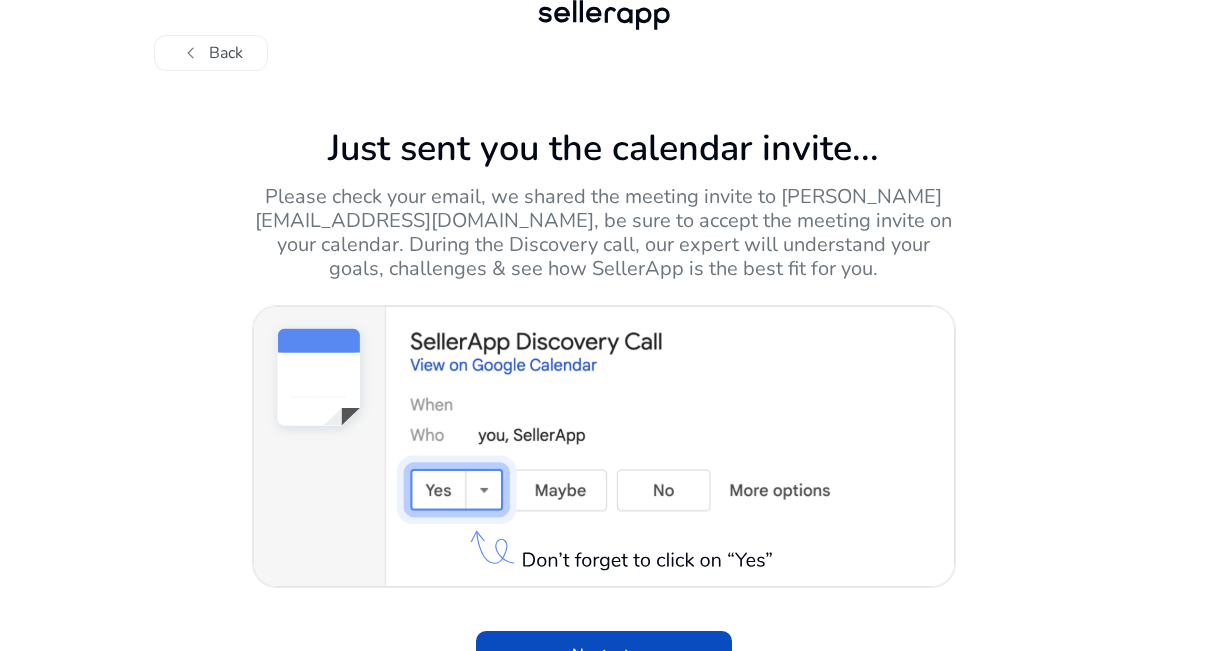 scroll, scrollTop: 67, scrollLeft: 0, axis: vertical 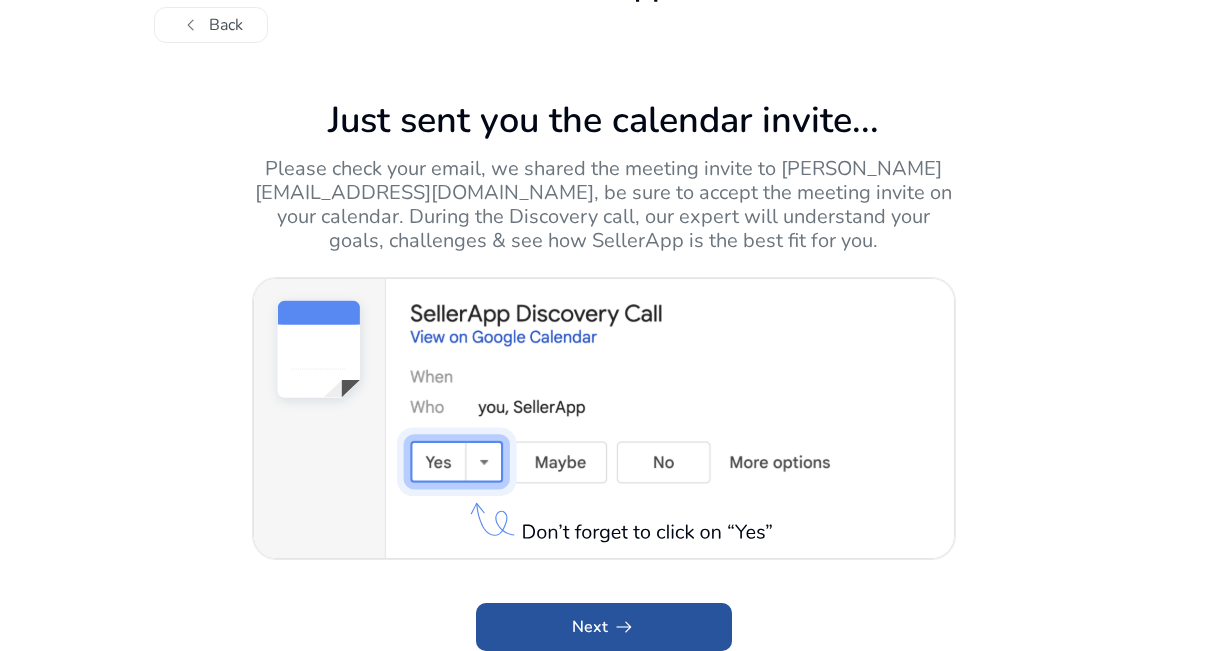 click 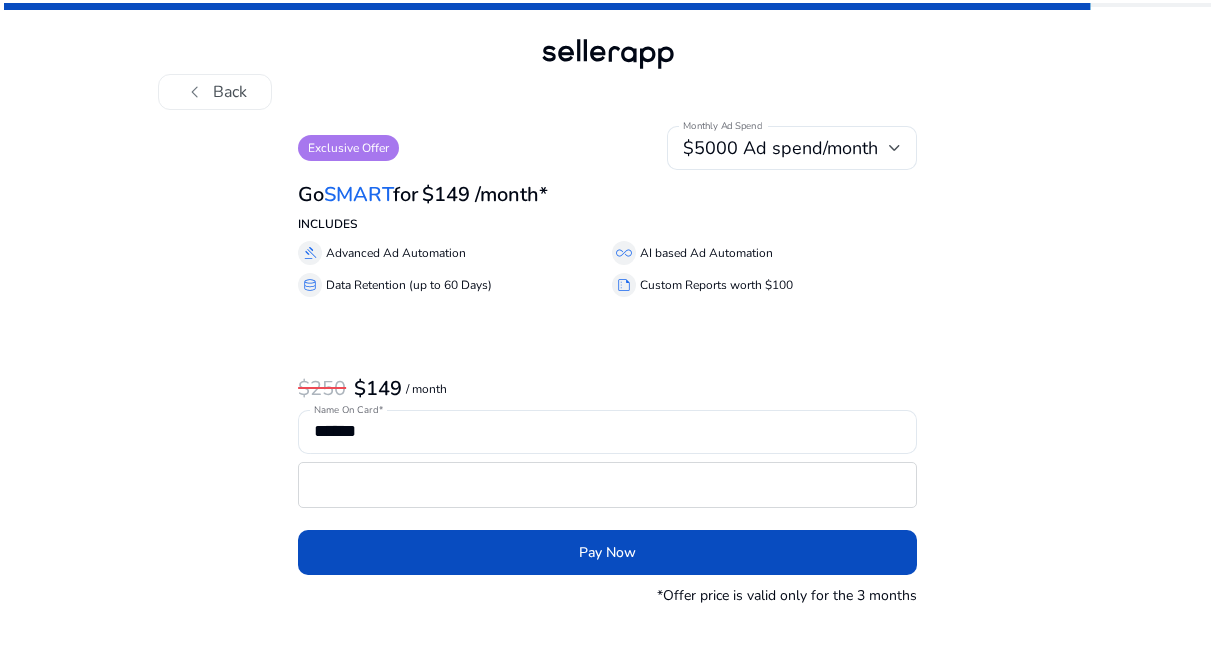 scroll, scrollTop: 0, scrollLeft: 0, axis: both 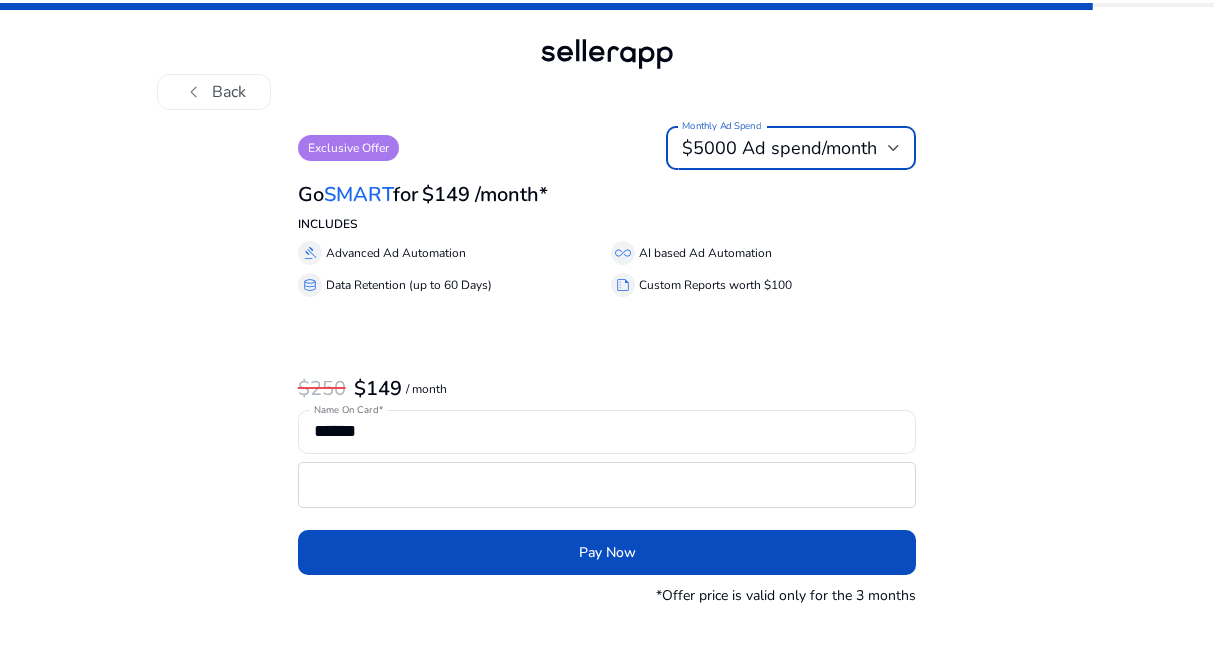 click on "$5000 Ad spend/month" at bounding box center (779, 148) 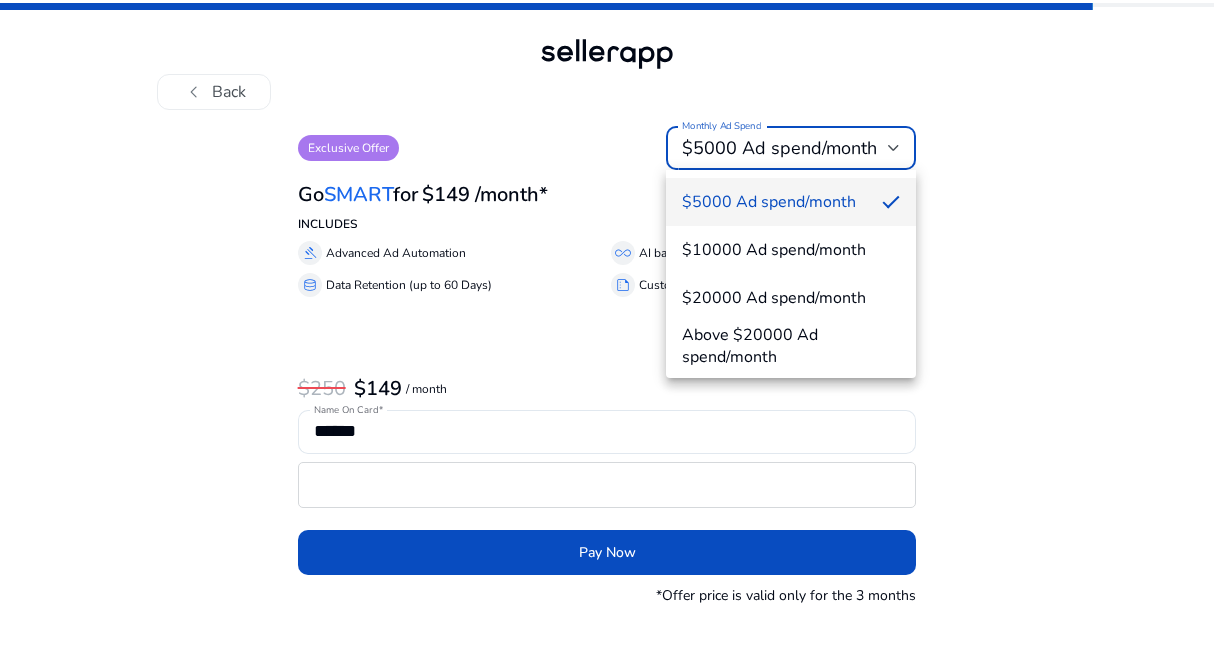 click at bounding box center [607, 325] 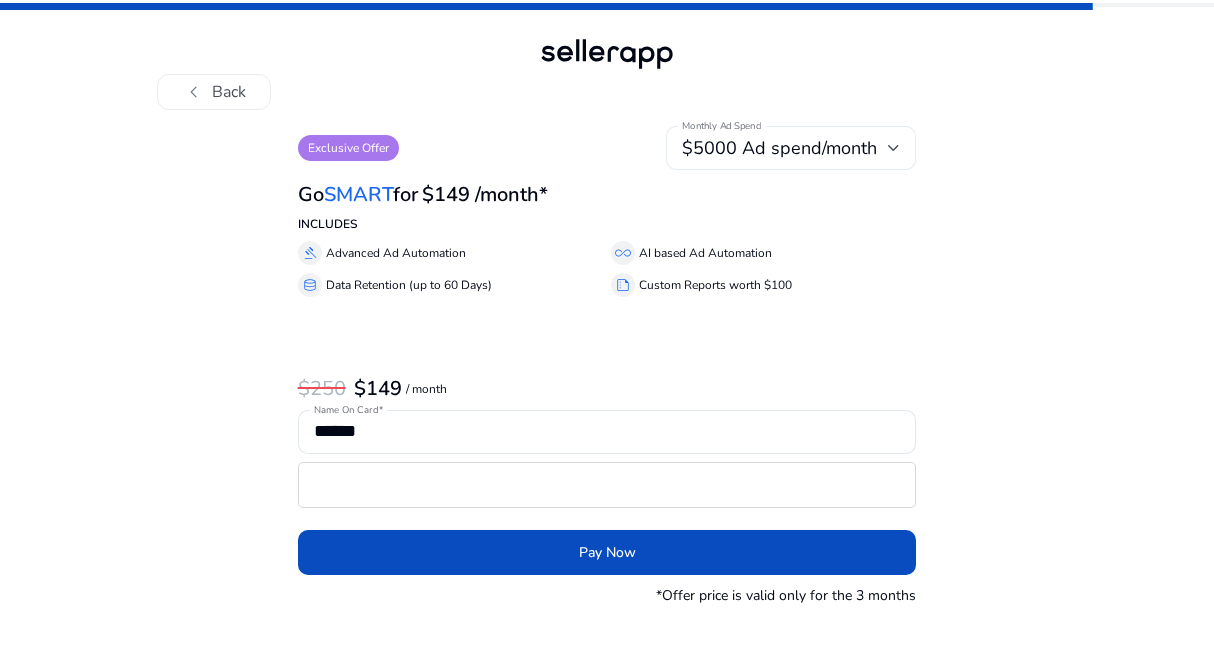 click on "$5000 Ad spend/month" at bounding box center [779, 148] 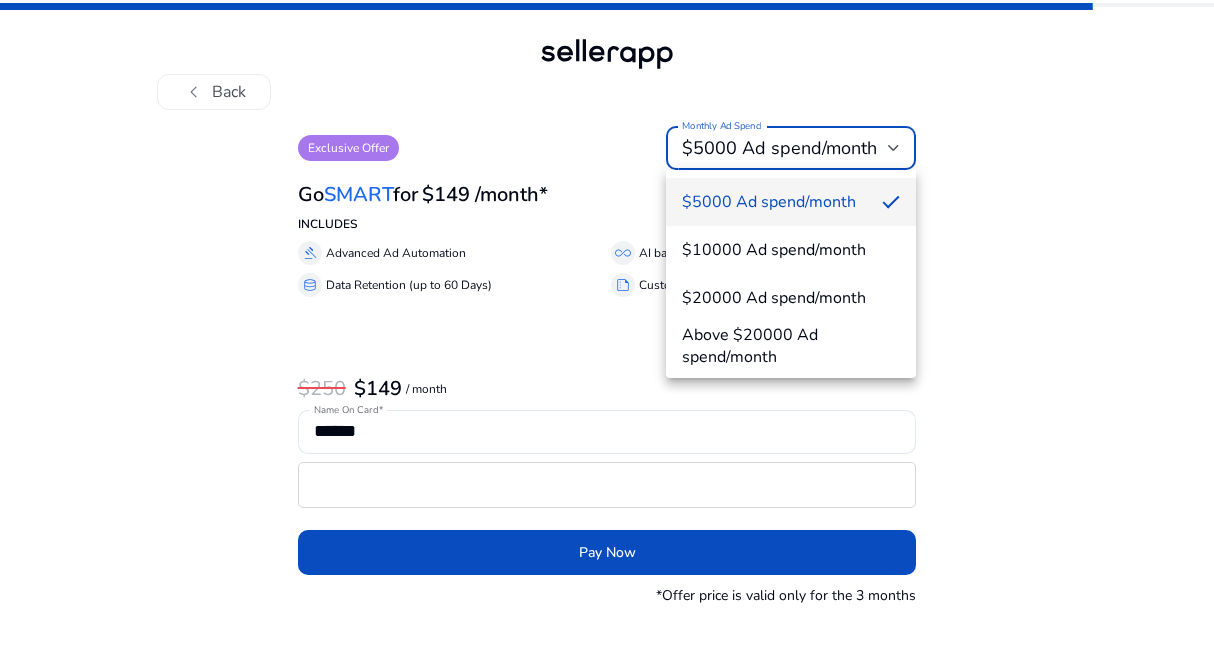 click at bounding box center [607, 325] 